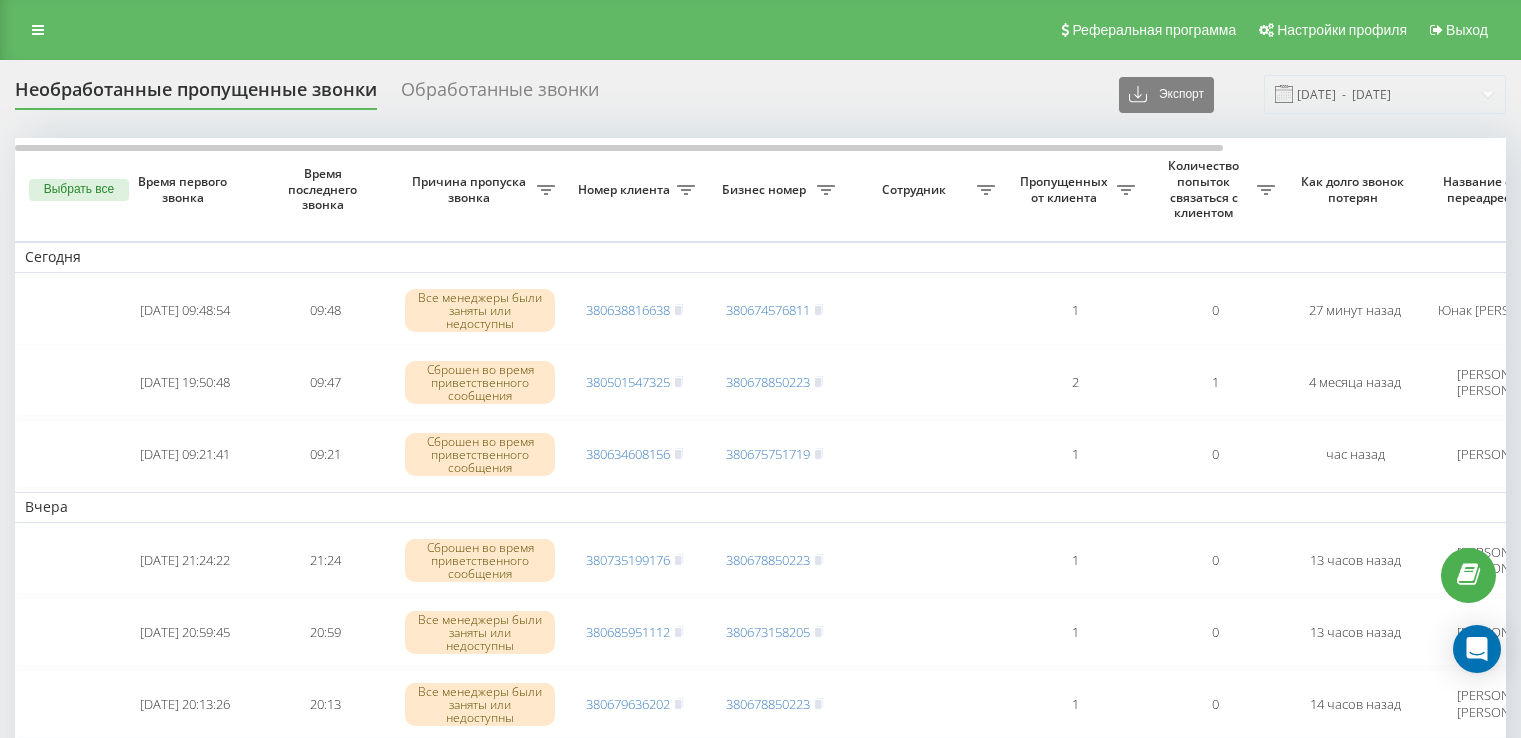 scroll, scrollTop: 0, scrollLeft: 0, axis: both 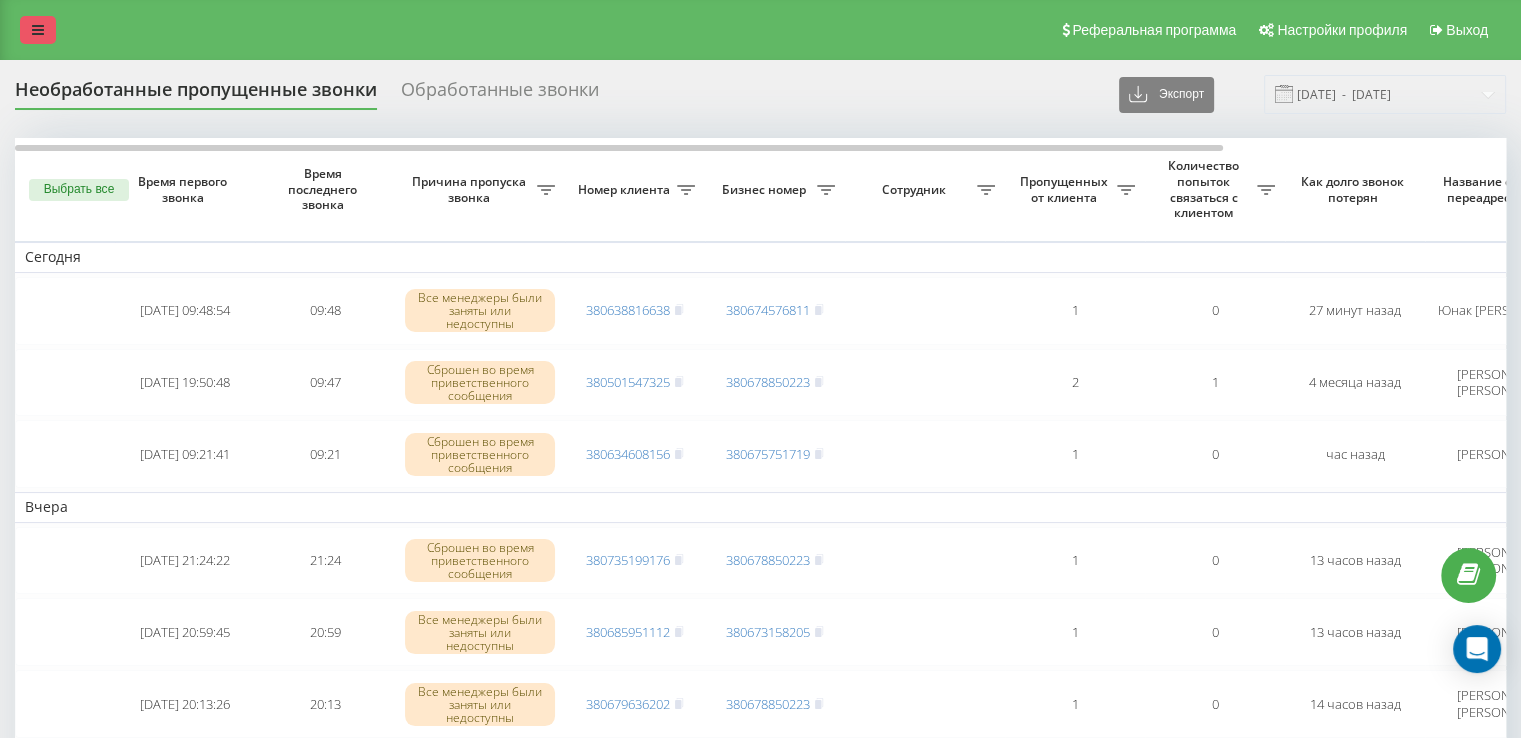 click at bounding box center [38, 30] 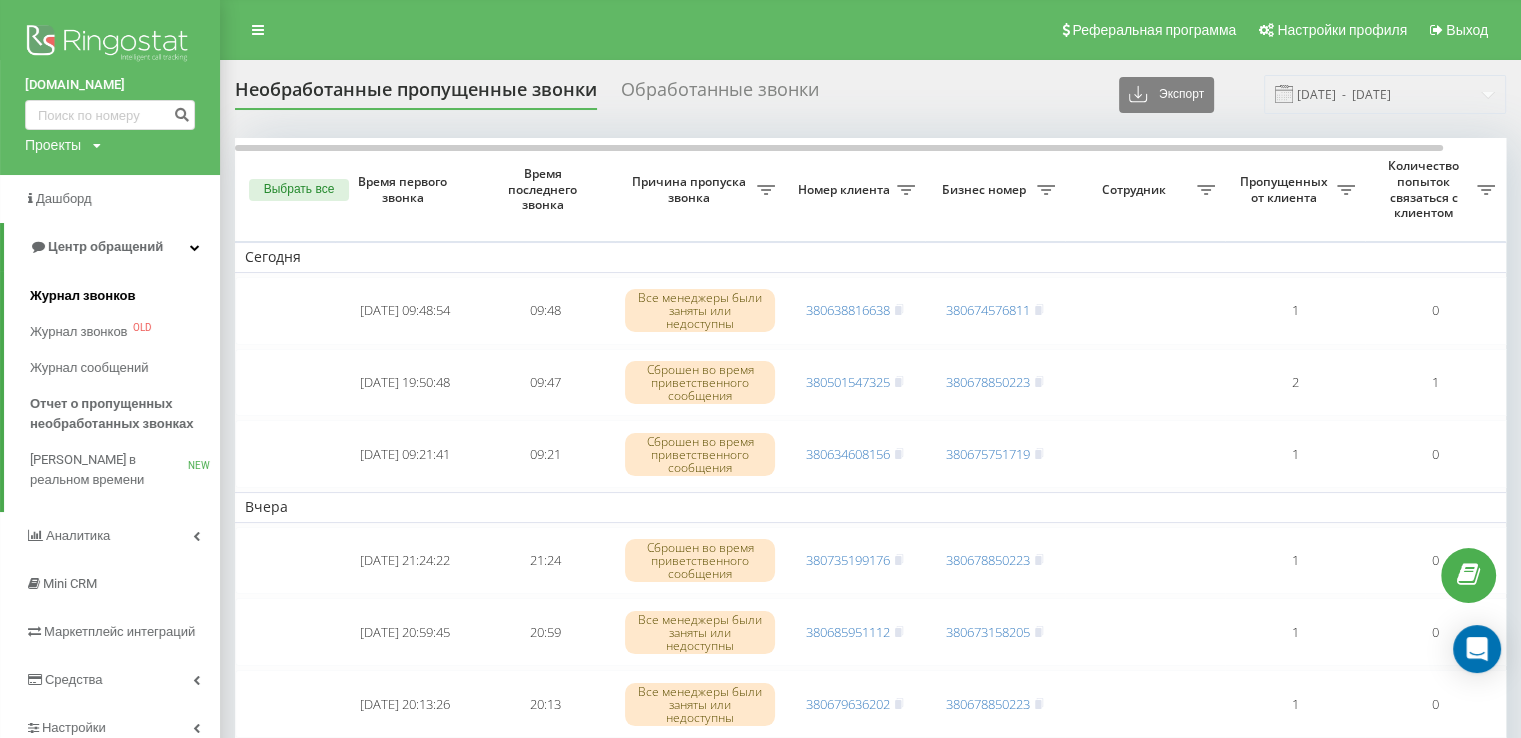 click on "Журнал звонков" at bounding box center [125, 296] 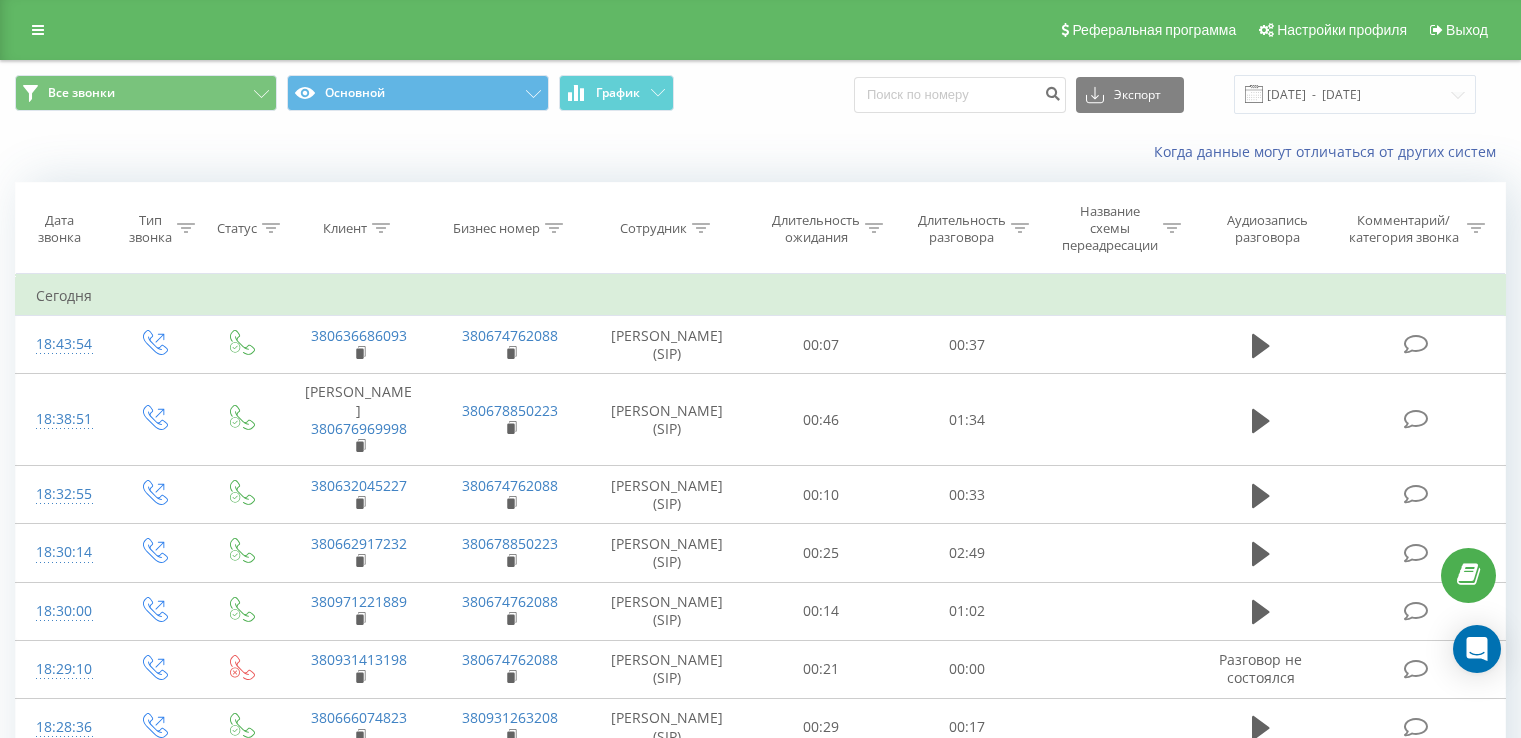 scroll, scrollTop: 0, scrollLeft: 0, axis: both 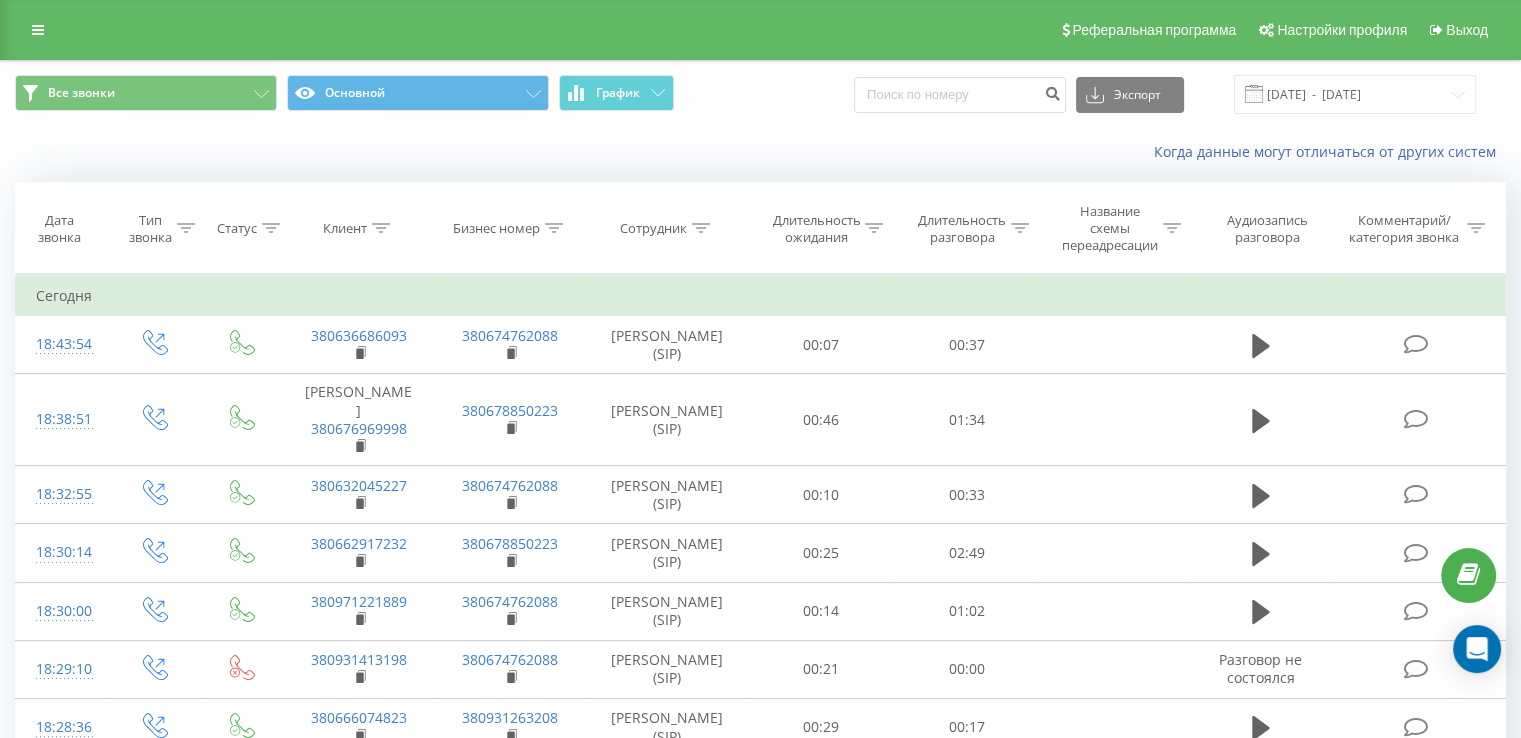 click on "Сотрудник" at bounding box center (665, 228) 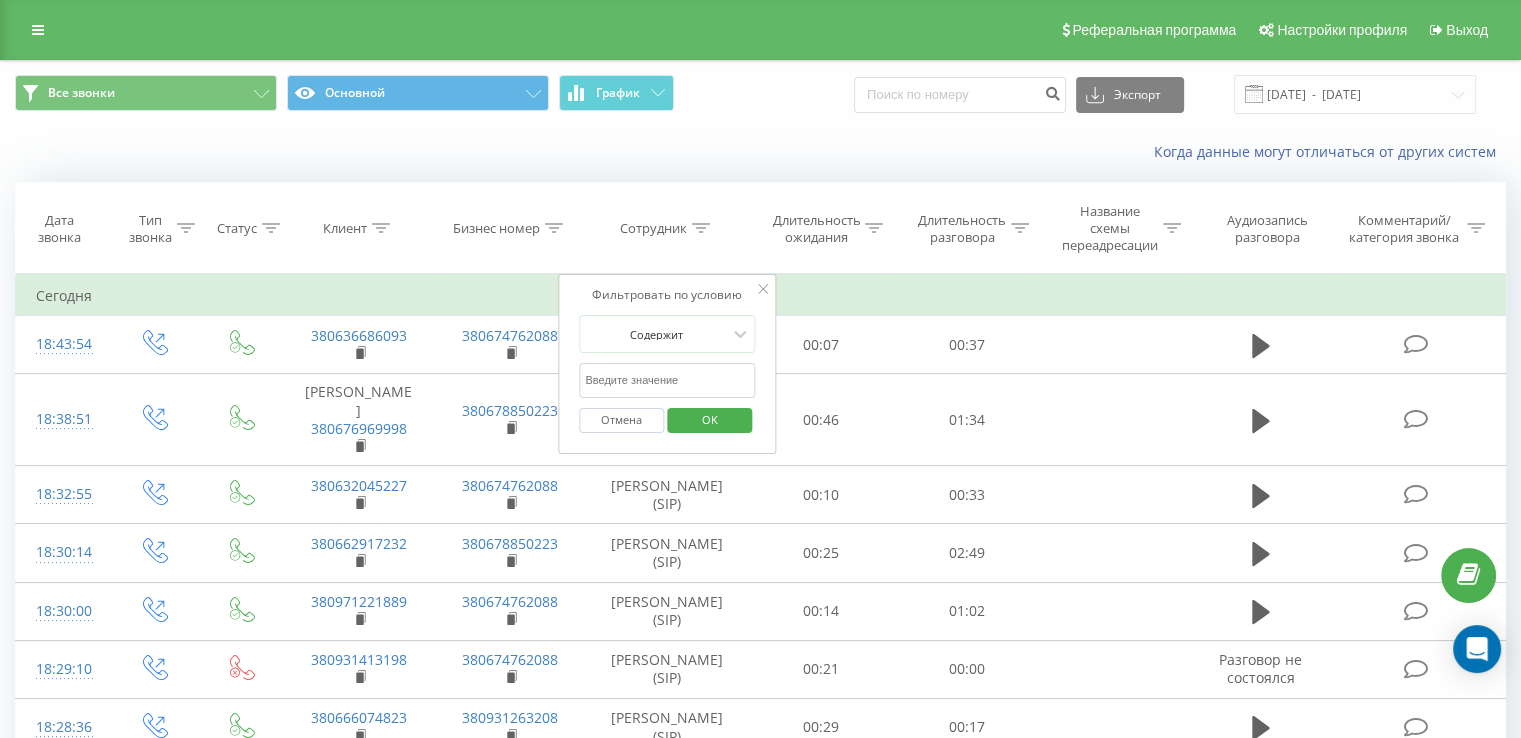 click 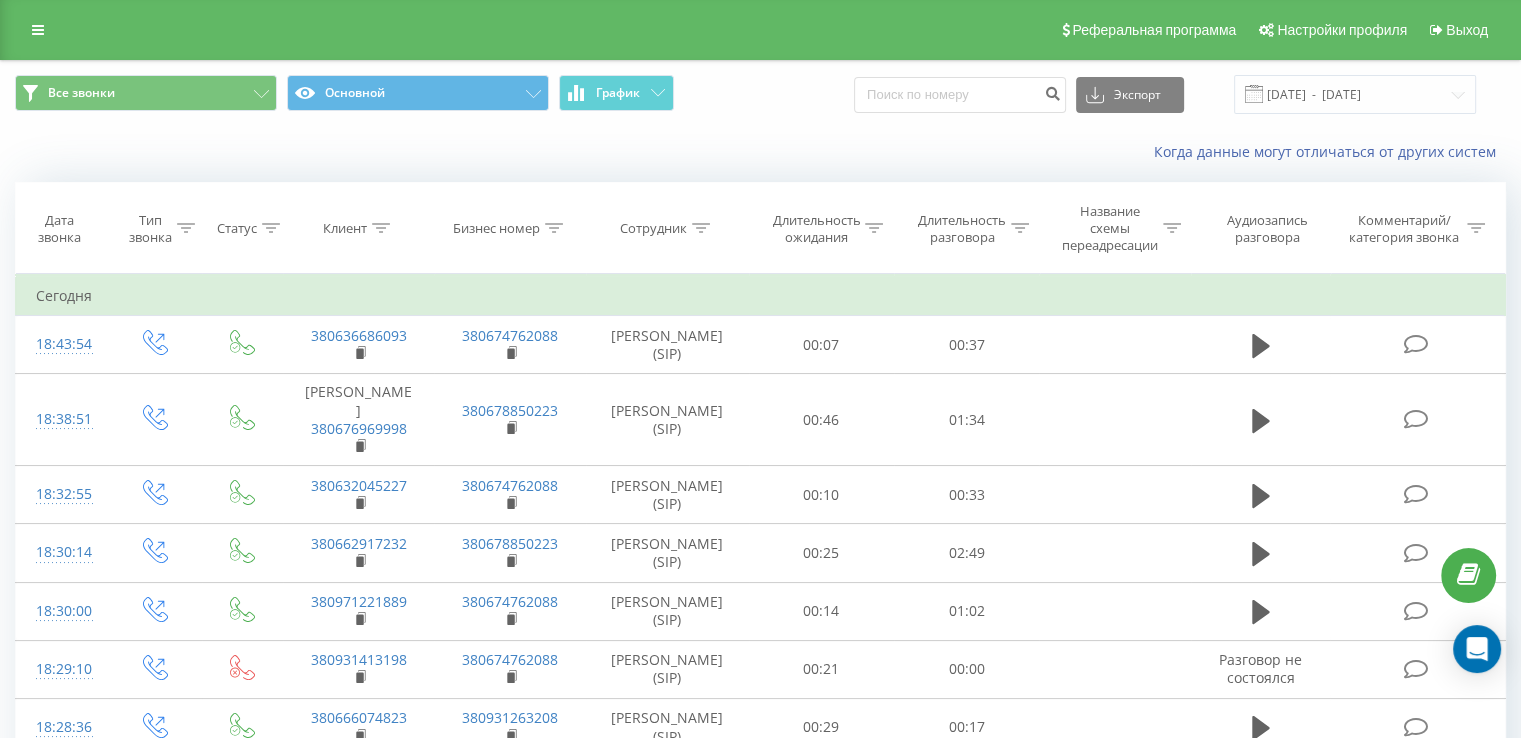 click 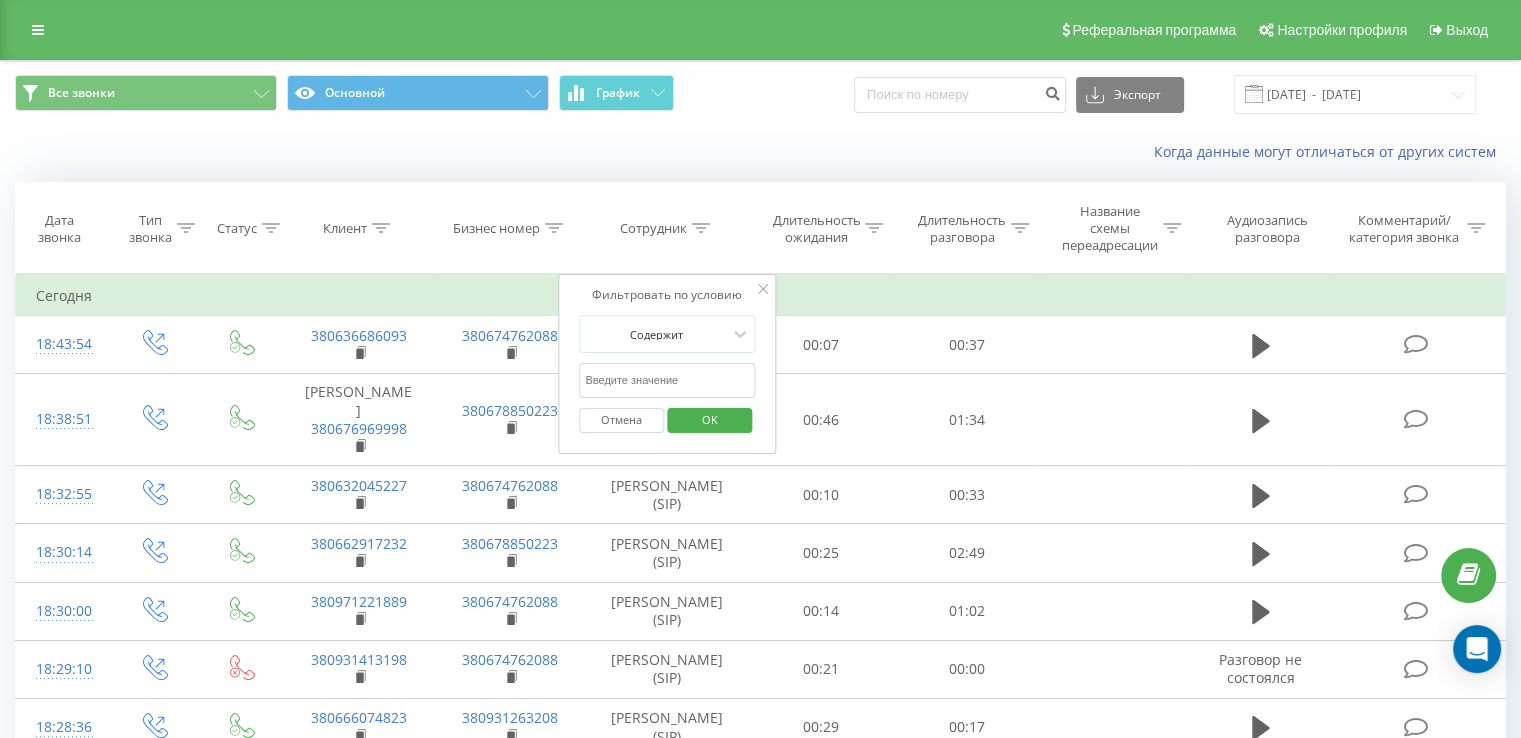 click at bounding box center [667, 380] 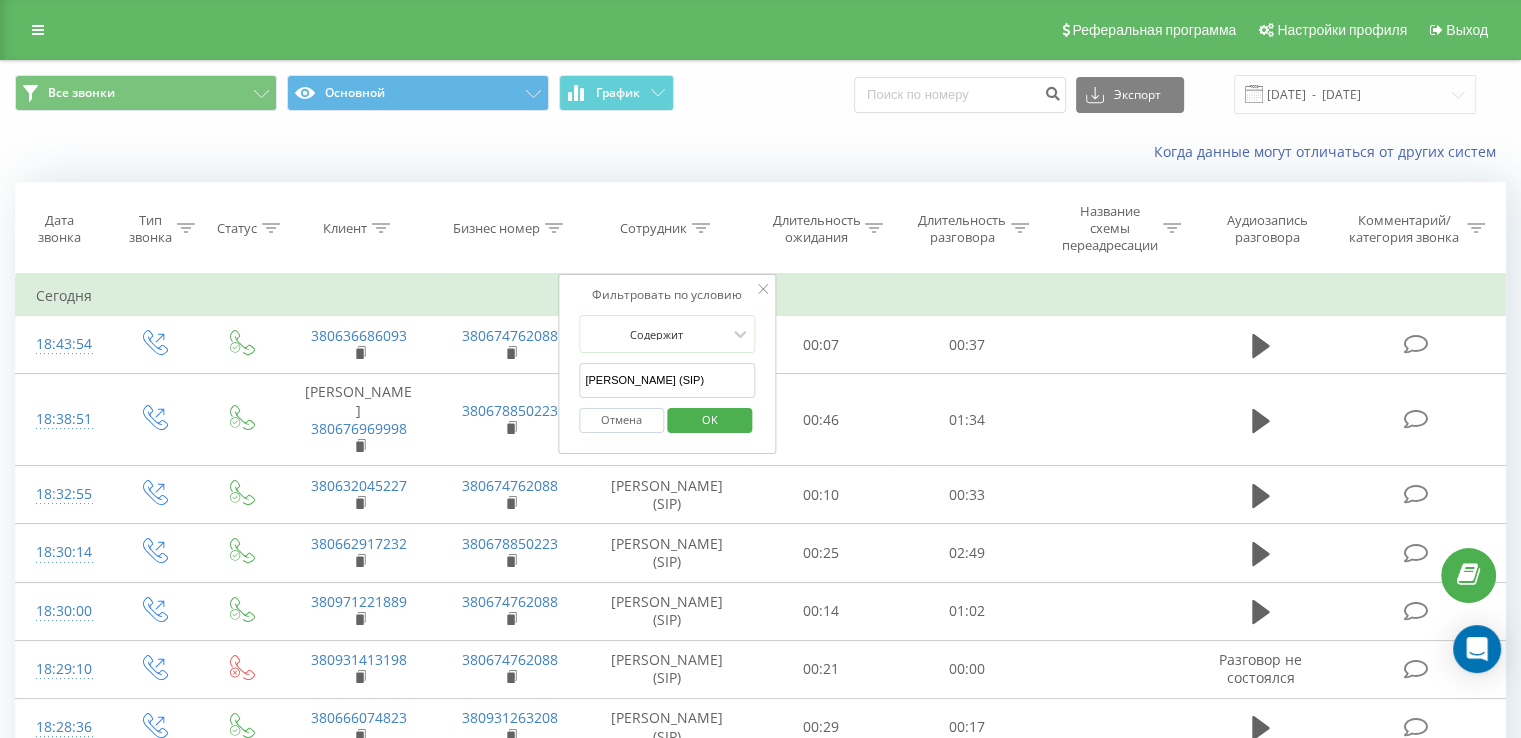 click on "OK" at bounding box center [710, 419] 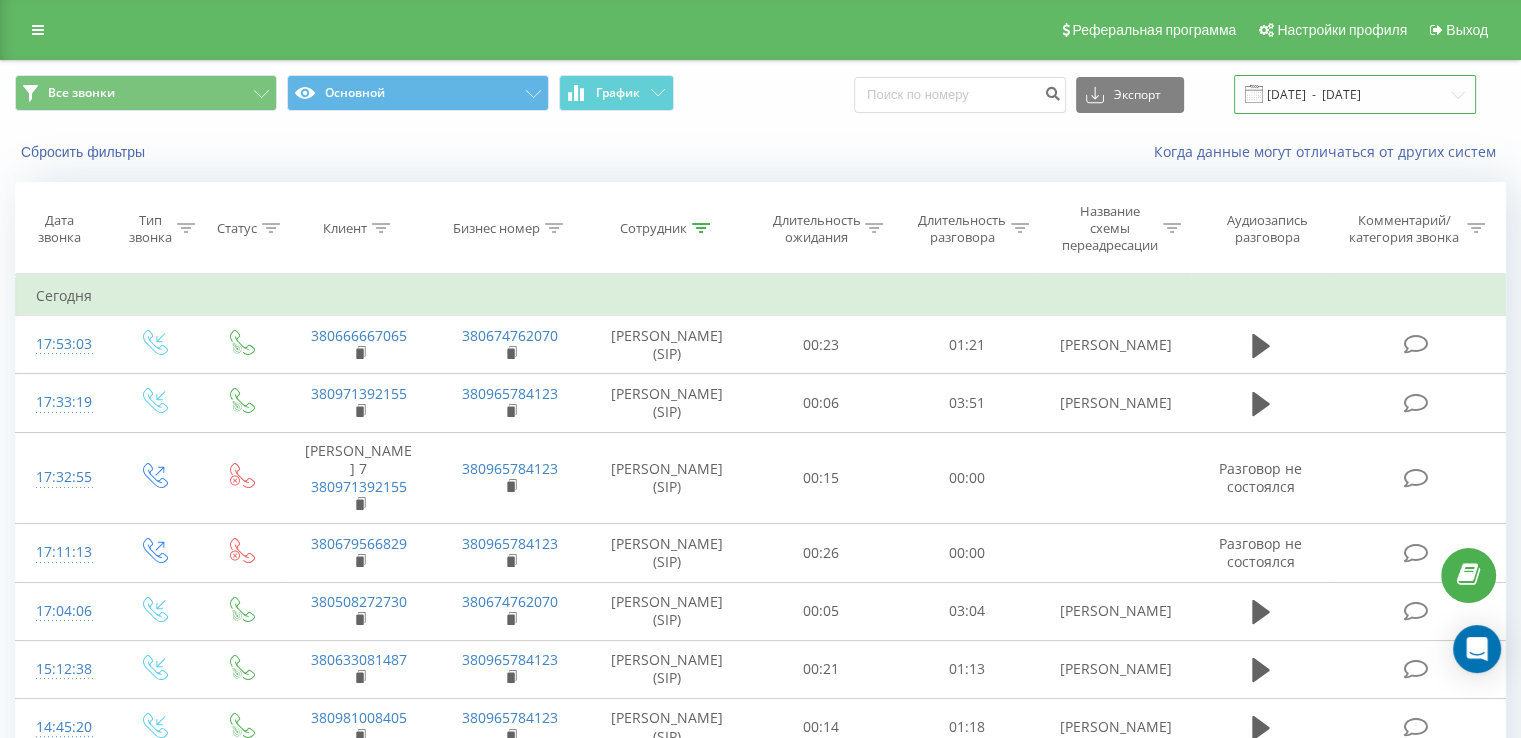 click on "[DATE]  -  [DATE]" at bounding box center [1355, 94] 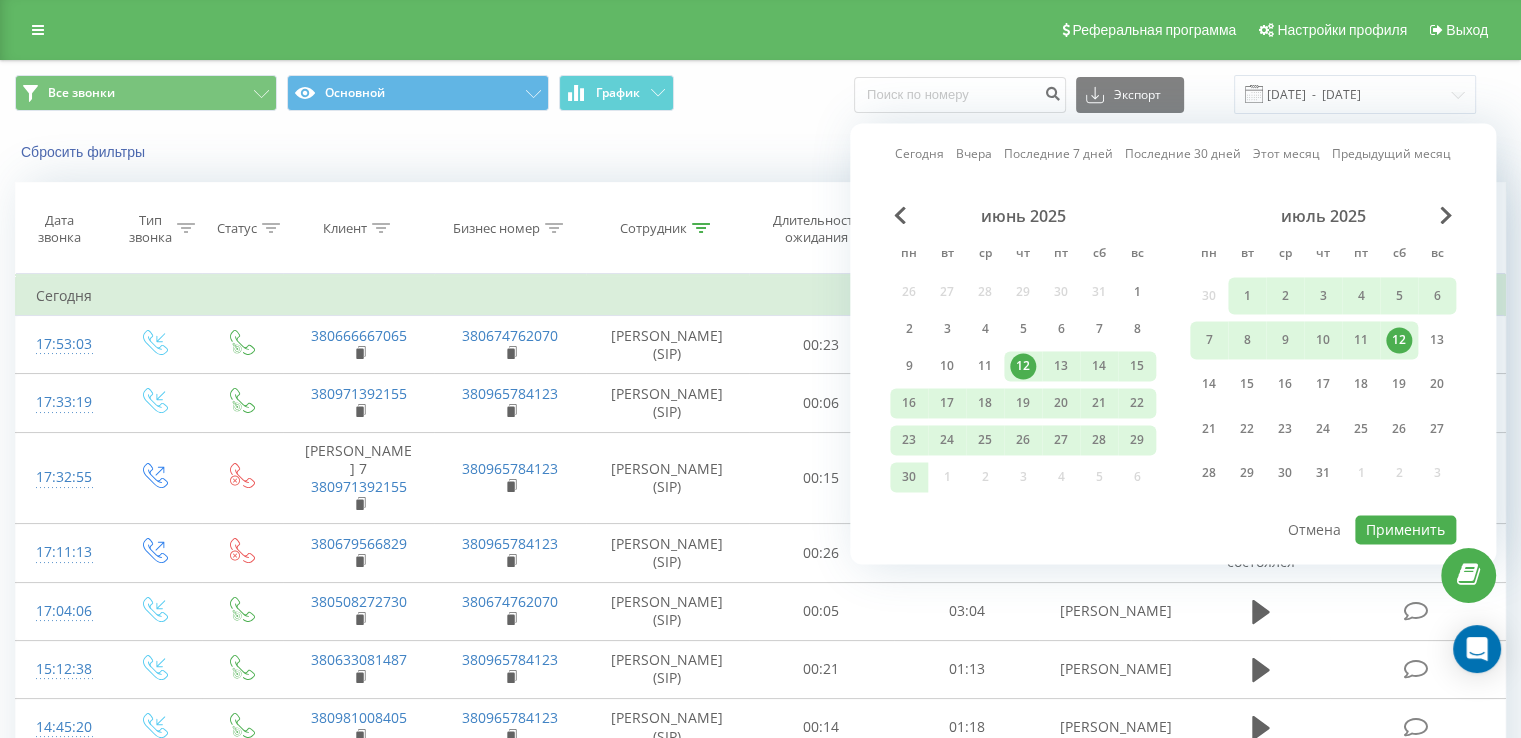 click on "12" at bounding box center [1399, 340] 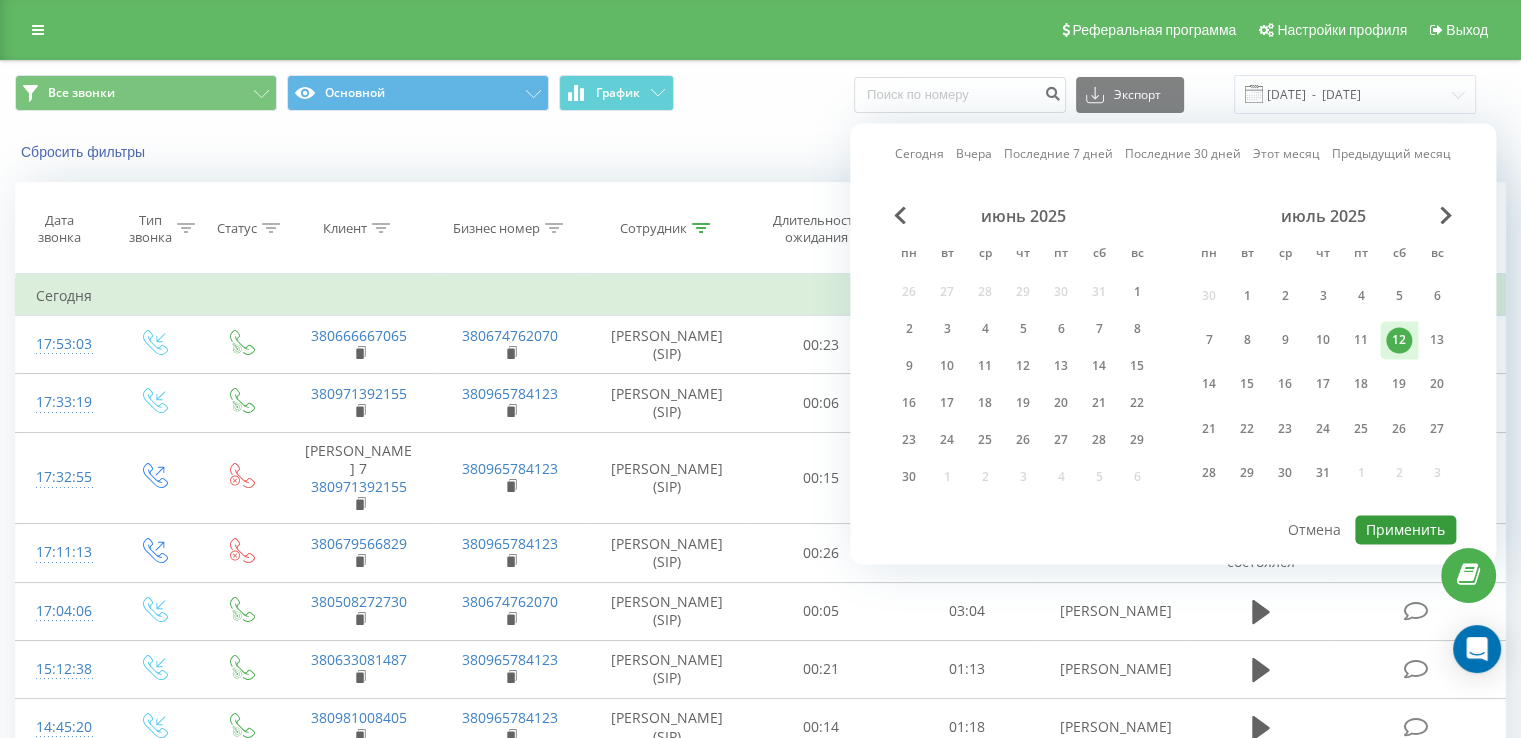 click on "Применить" at bounding box center (1405, 529) 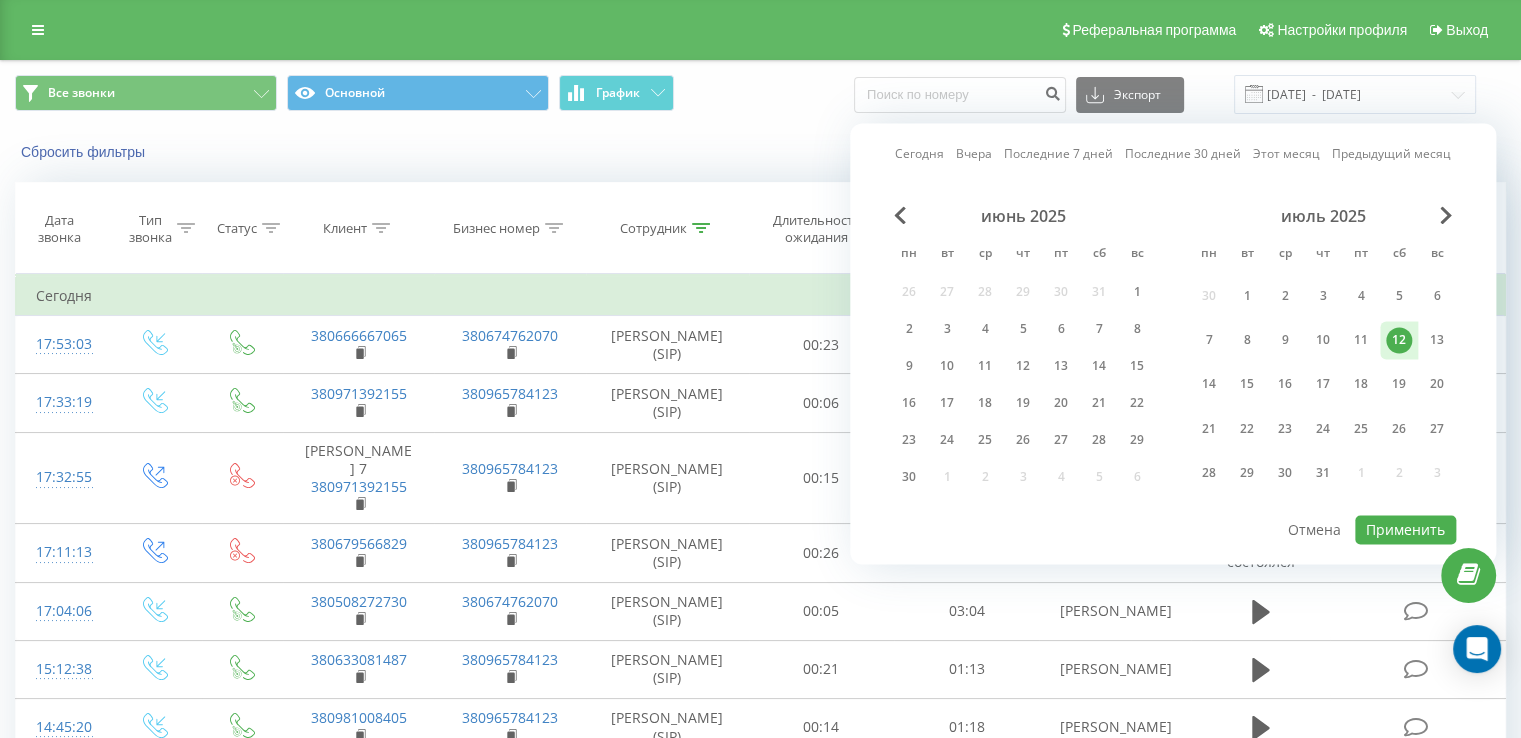 type on "[DATE]  -  [DATE]" 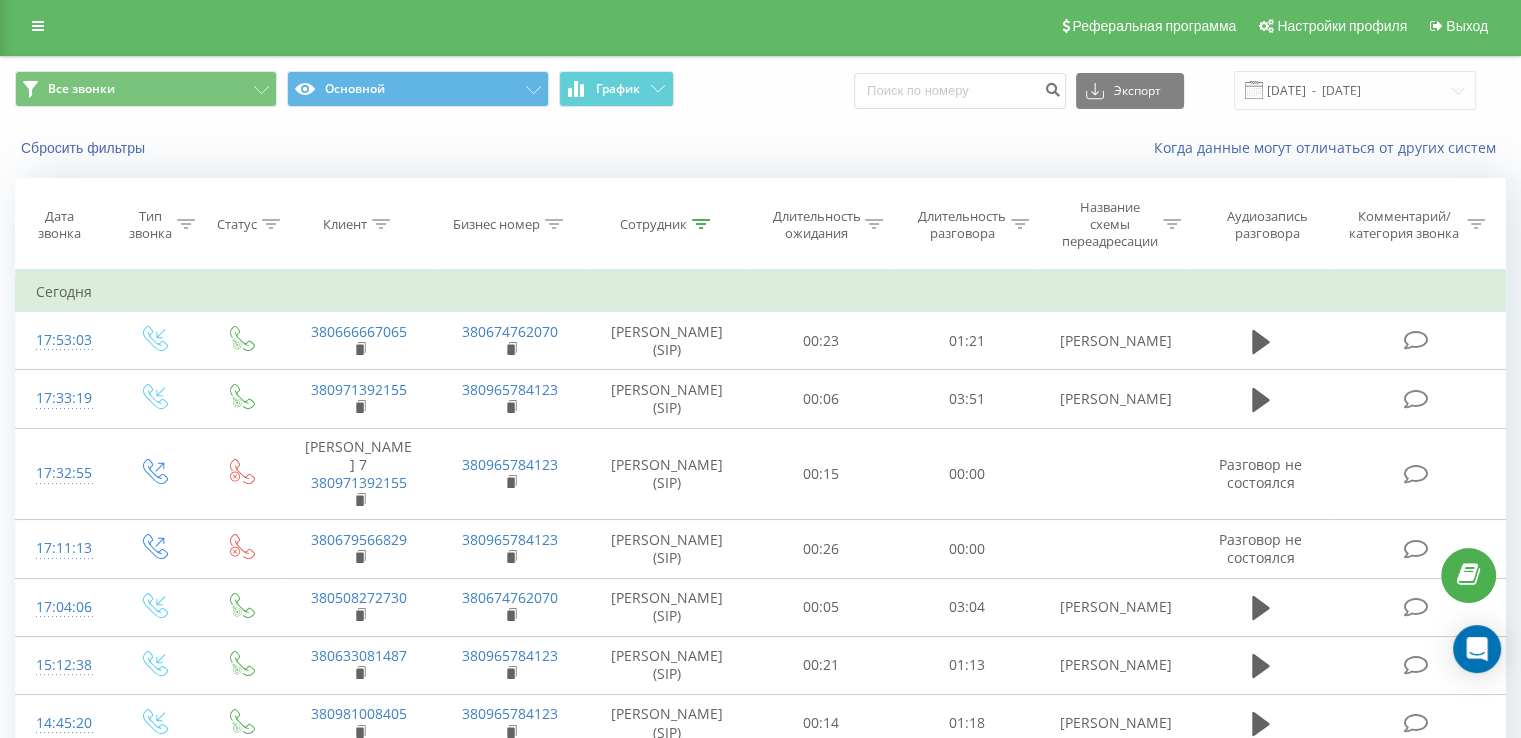 scroll, scrollTop: 0, scrollLeft: 0, axis: both 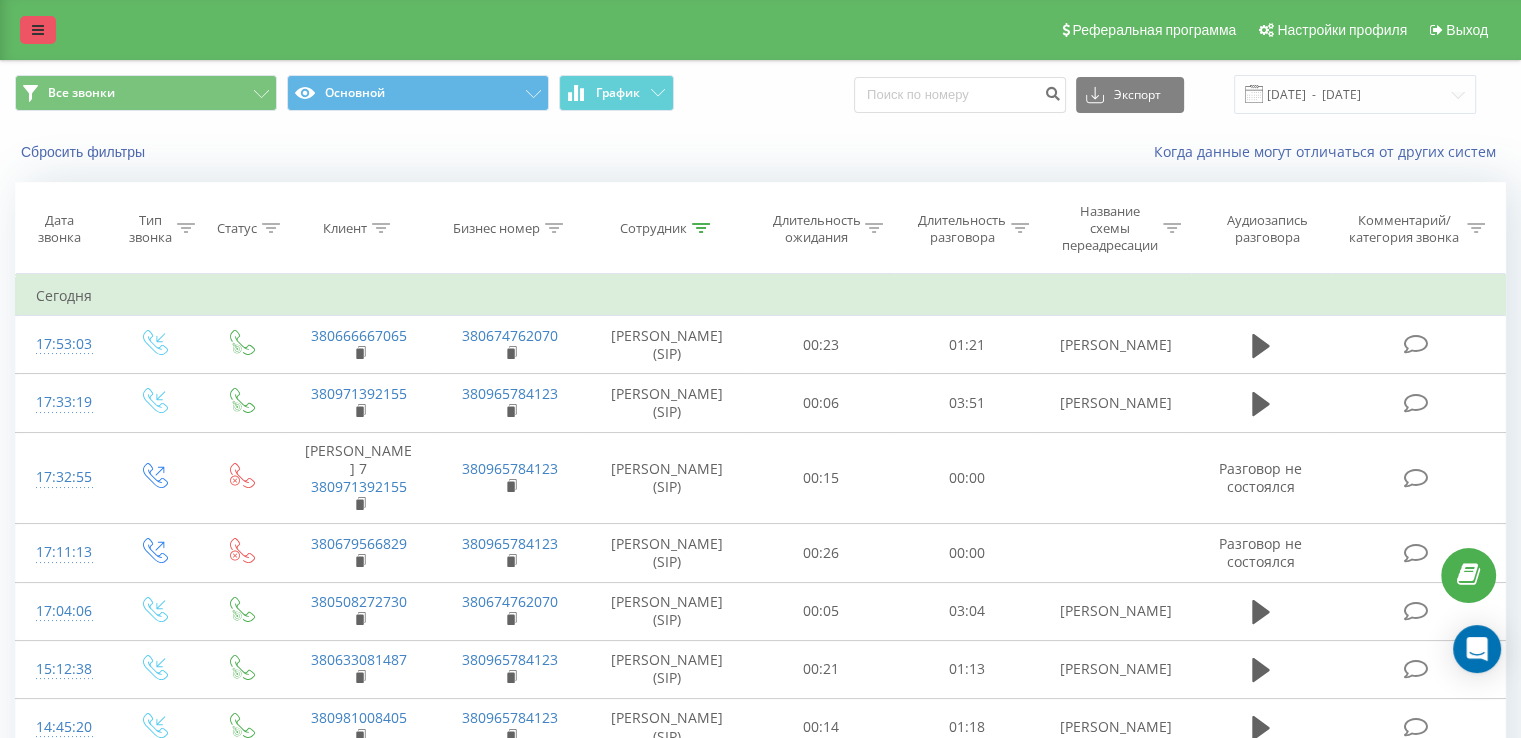 click at bounding box center [38, 30] 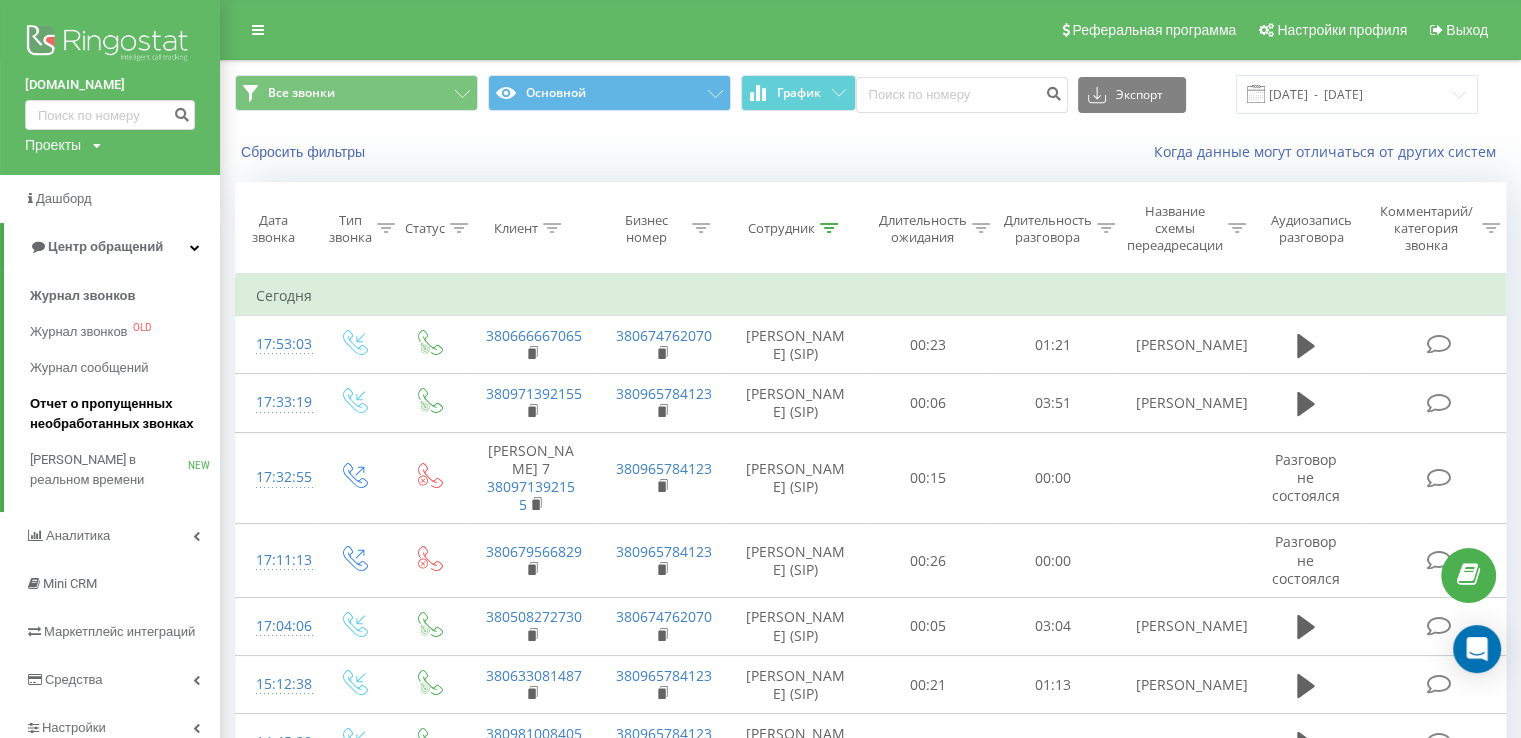click on "Отчет о пропущенных необработанных звонках" at bounding box center [120, 414] 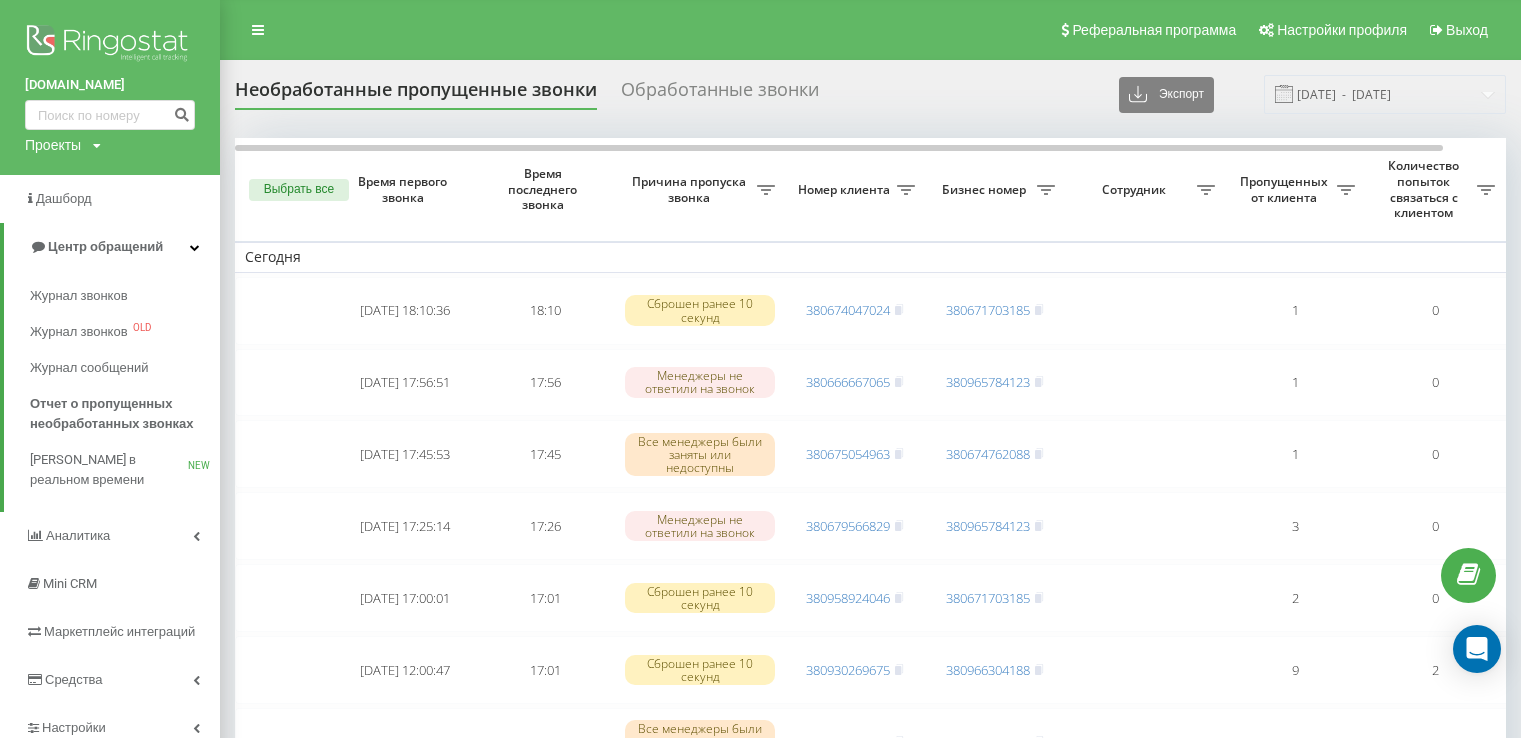 scroll, scrollTop: 0, scrollLeft: 0, axis: both 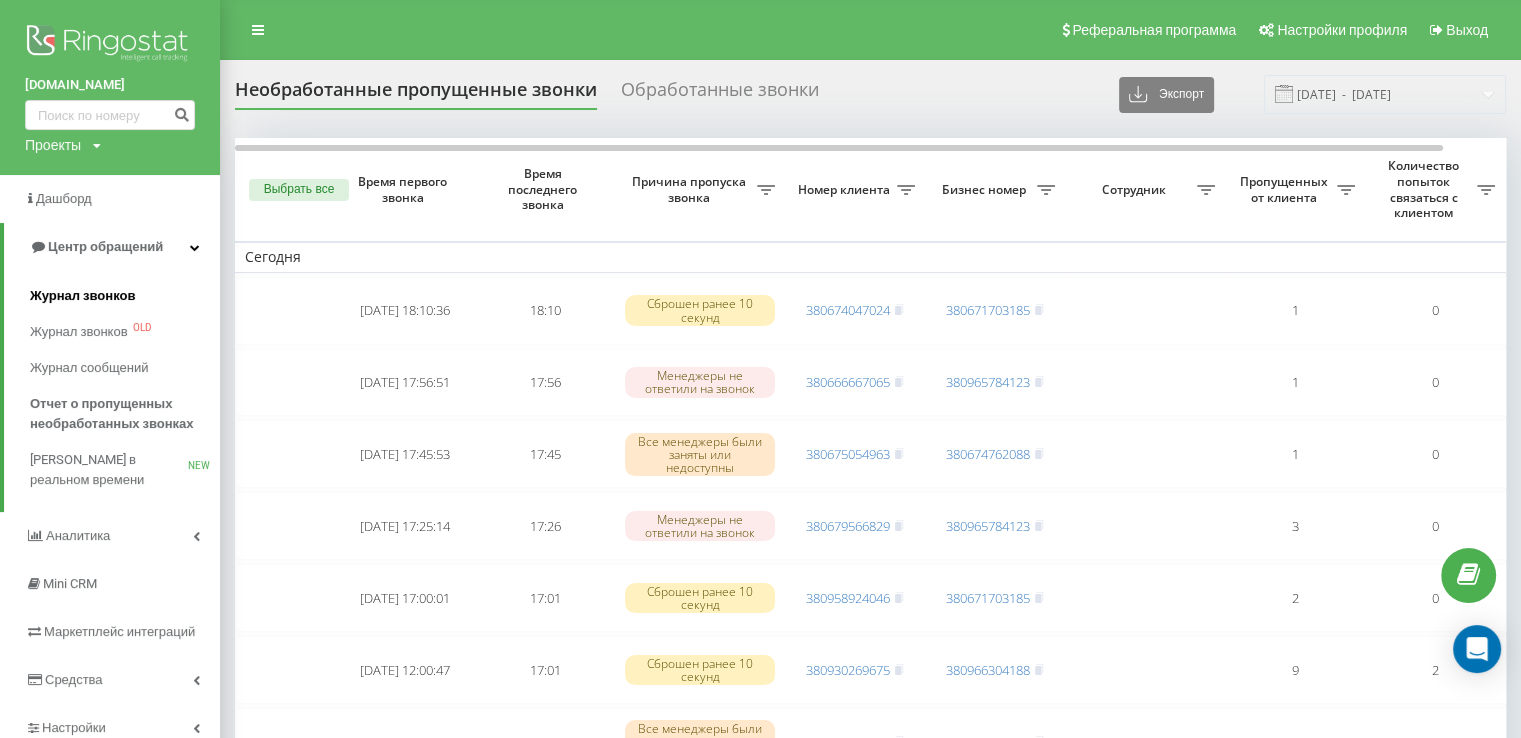 click on "Журнал звонков" at bounding box center [82, 296] 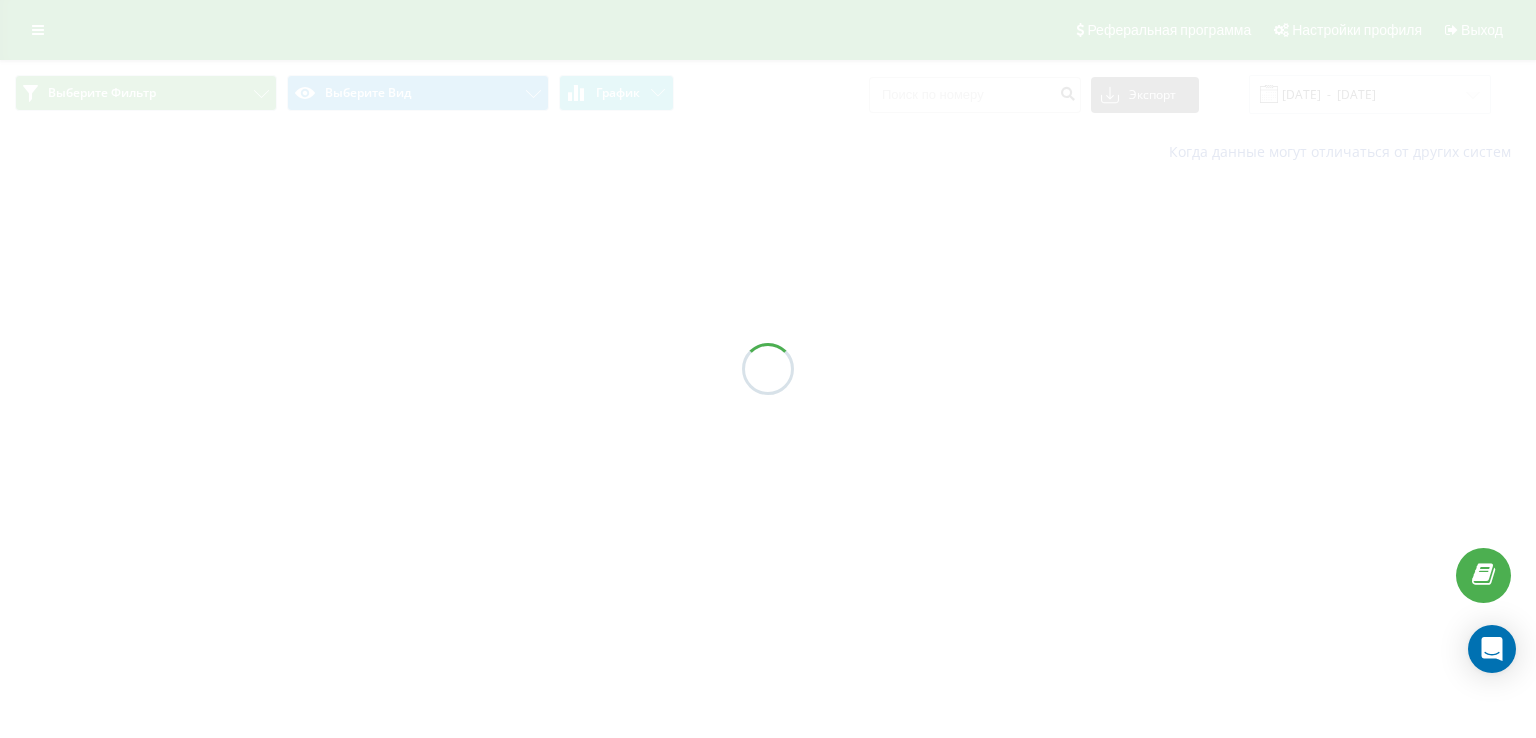 scroll, scrollTop: 0, scrollLeft: 0, axis: both 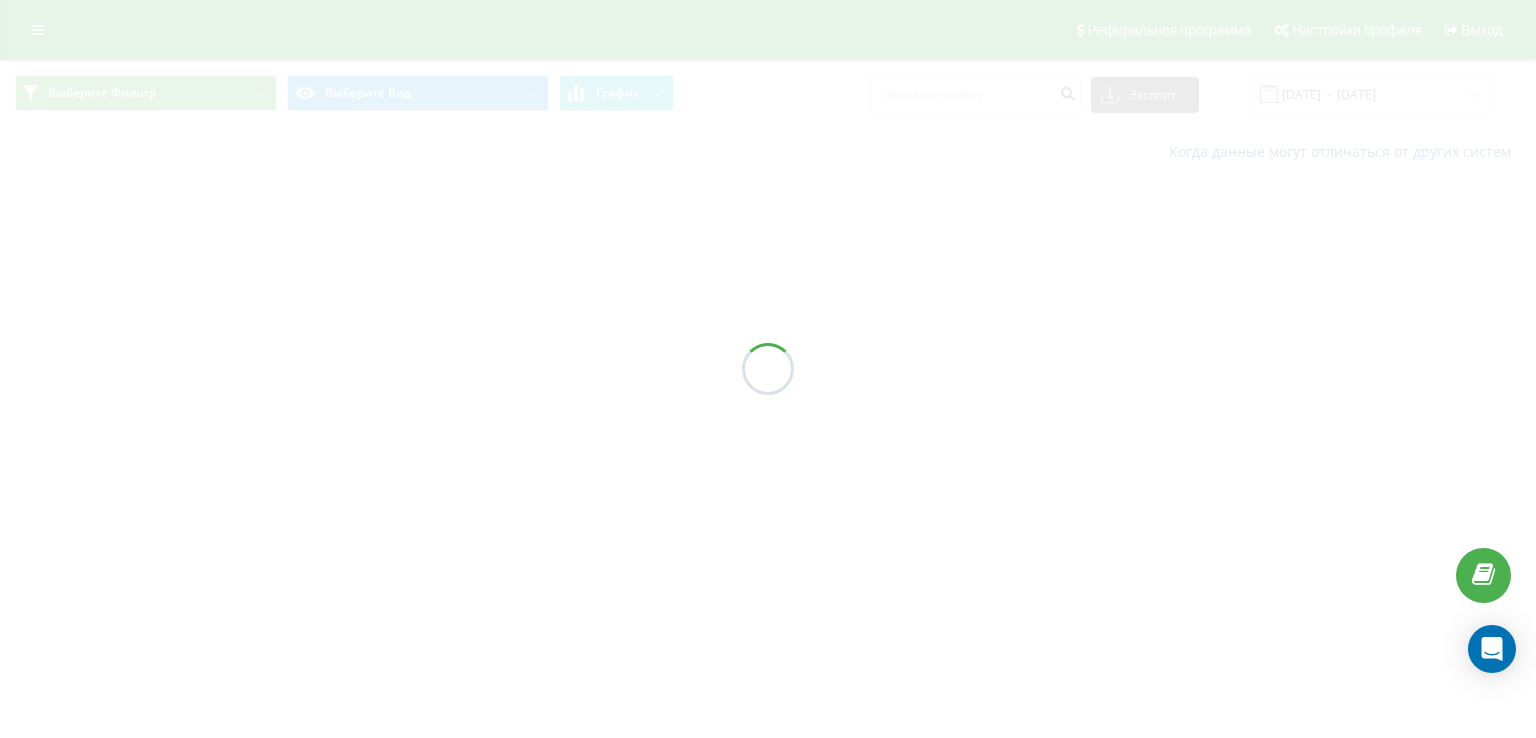 click at bounding box center (768, 369) 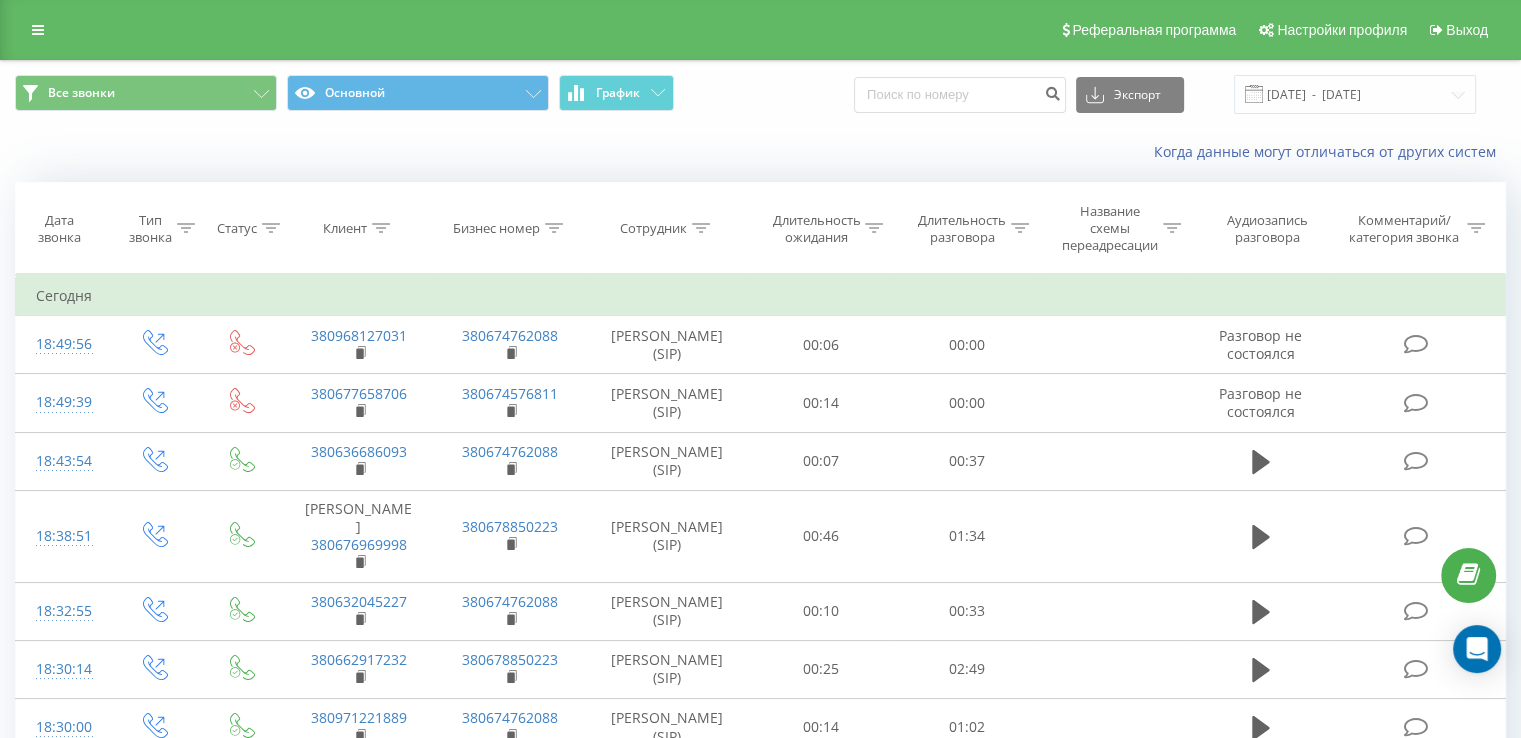 click at bounding box center [38, 30] 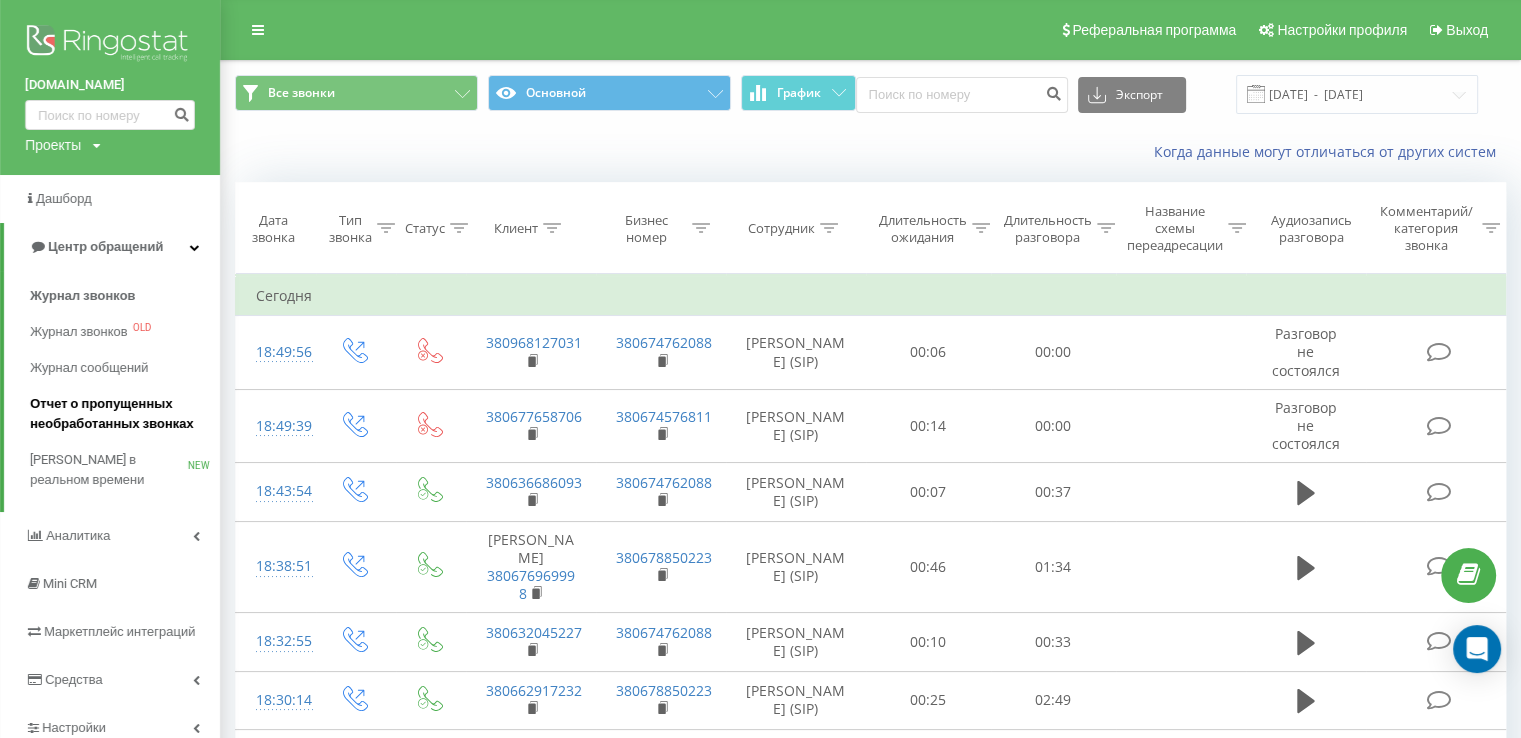 click on "Отчет о пропущенных необработанных звонках" at bounding box center (120, 414) 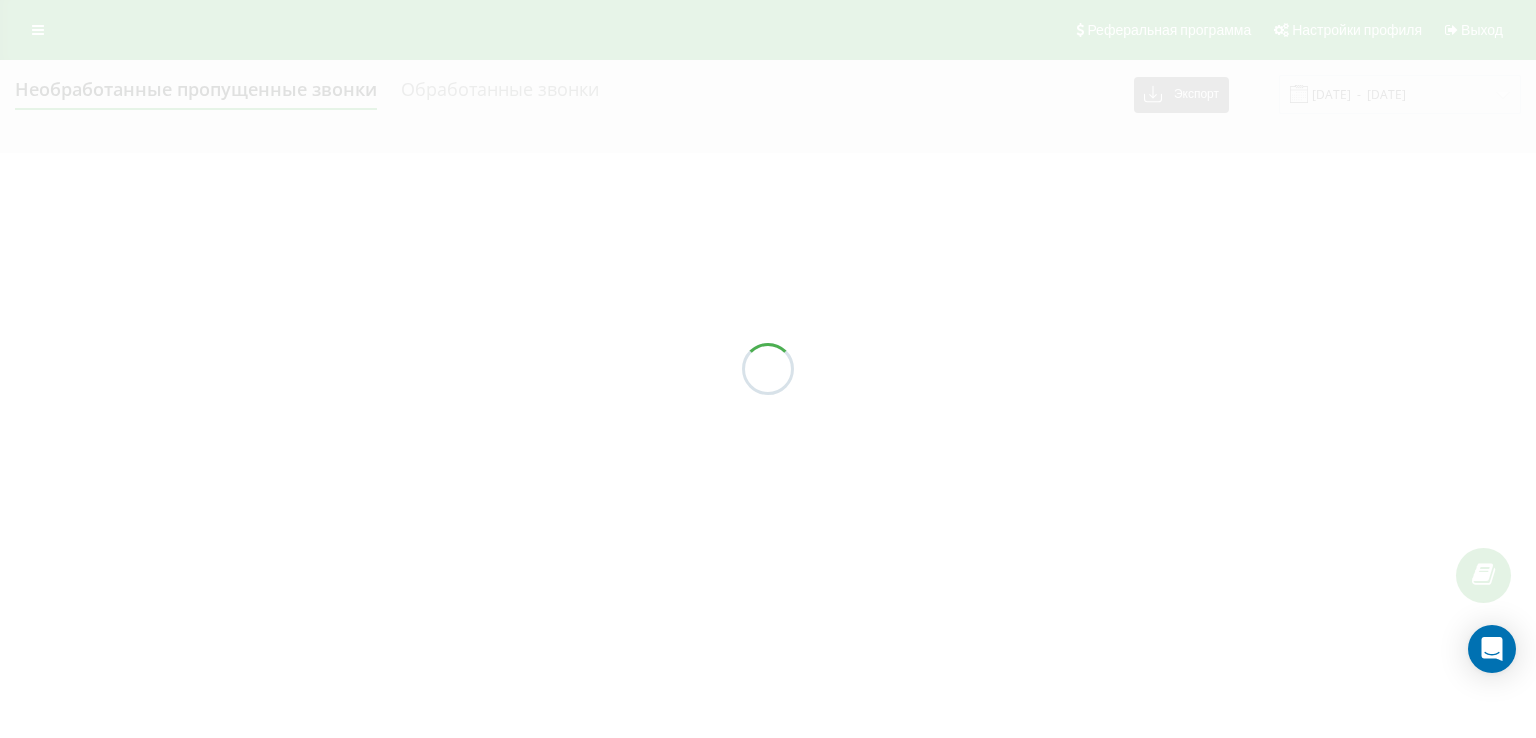 scroll, scrollTop: 0, scrollLeft: 0, axis: both 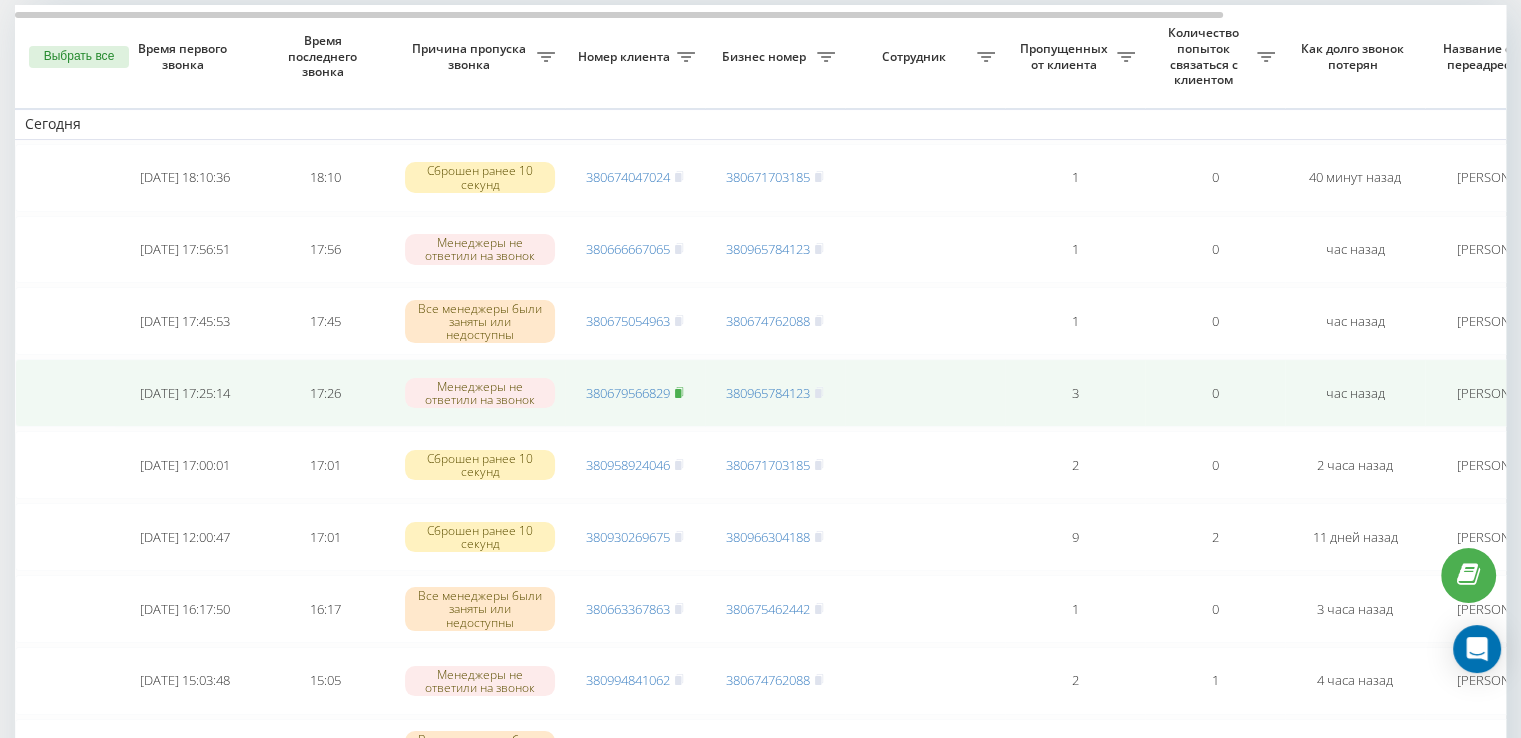 click 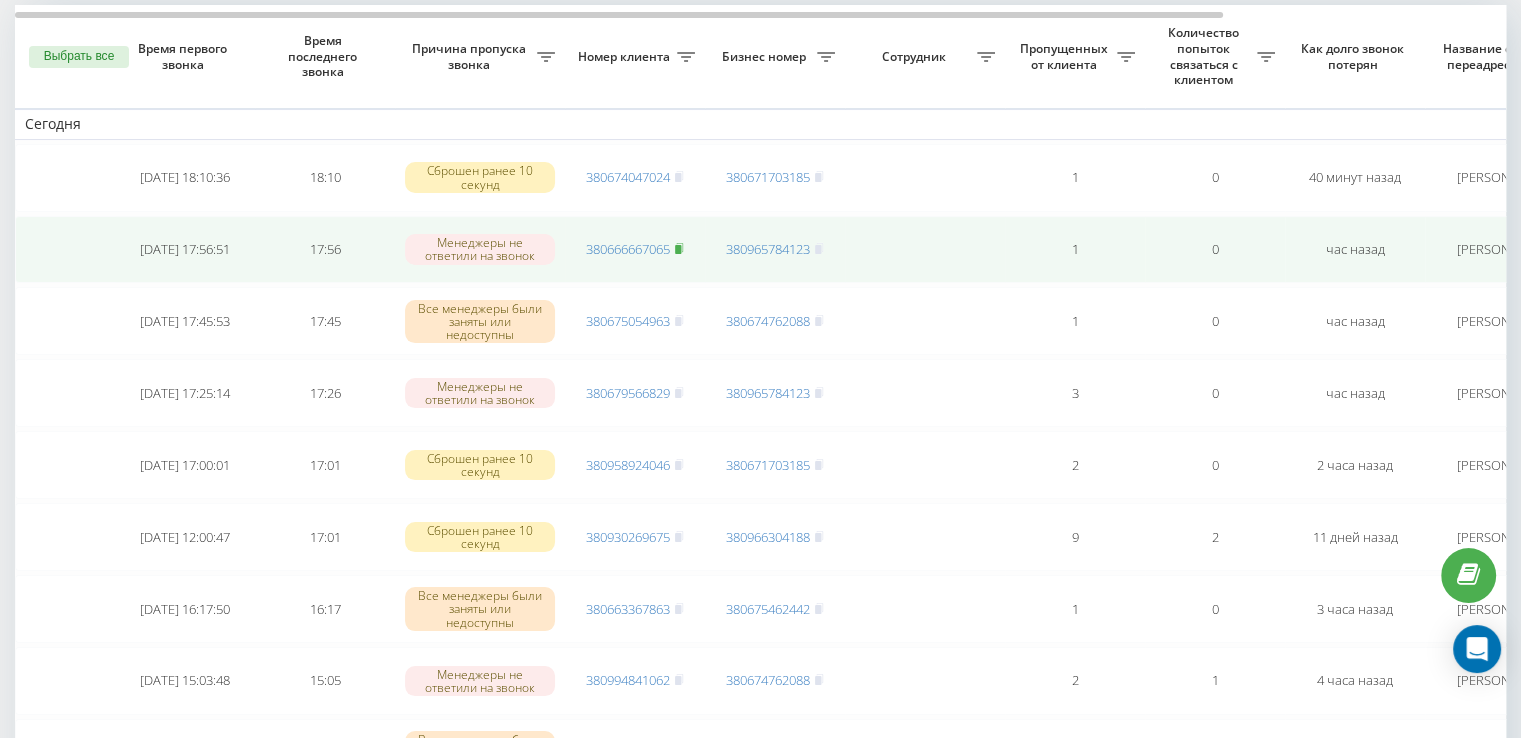 click 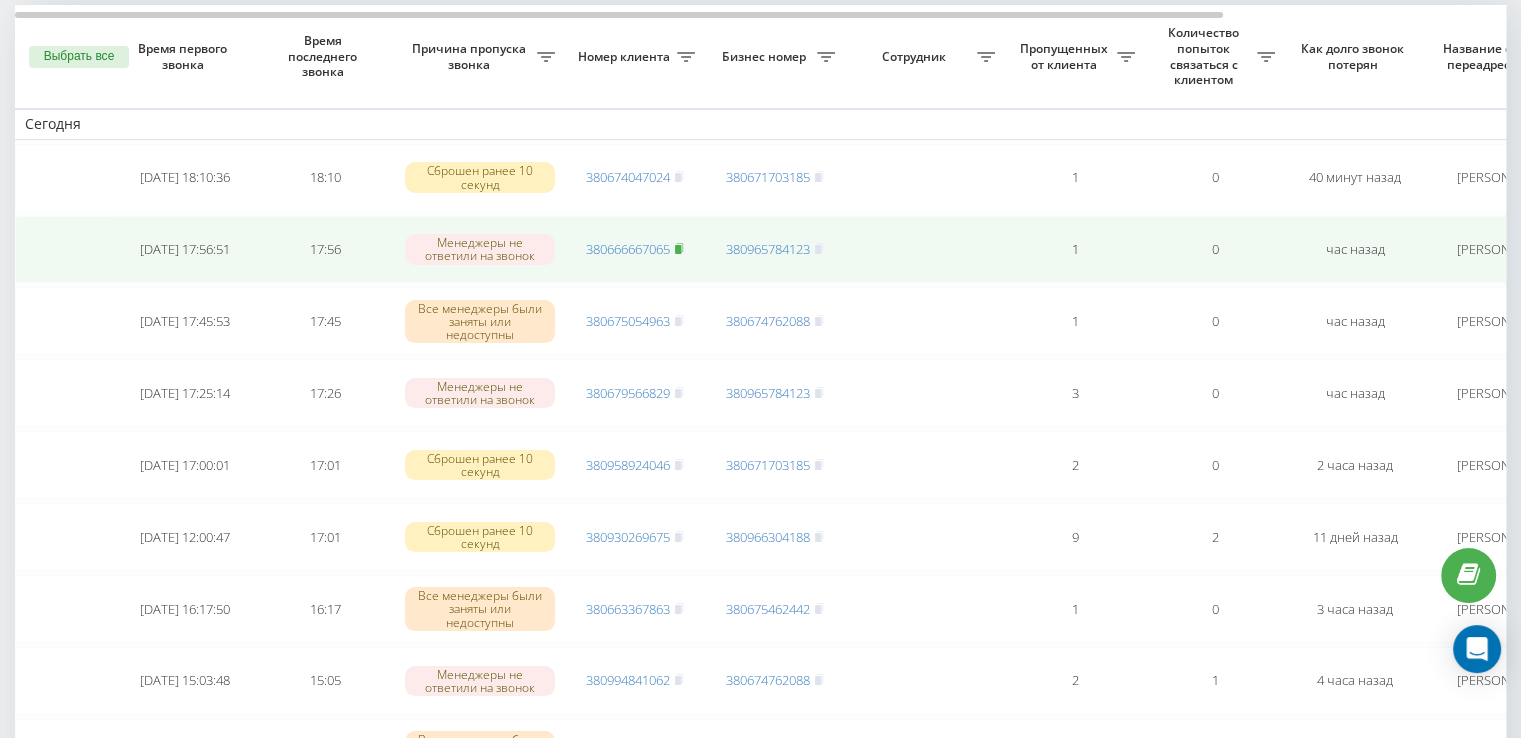 click 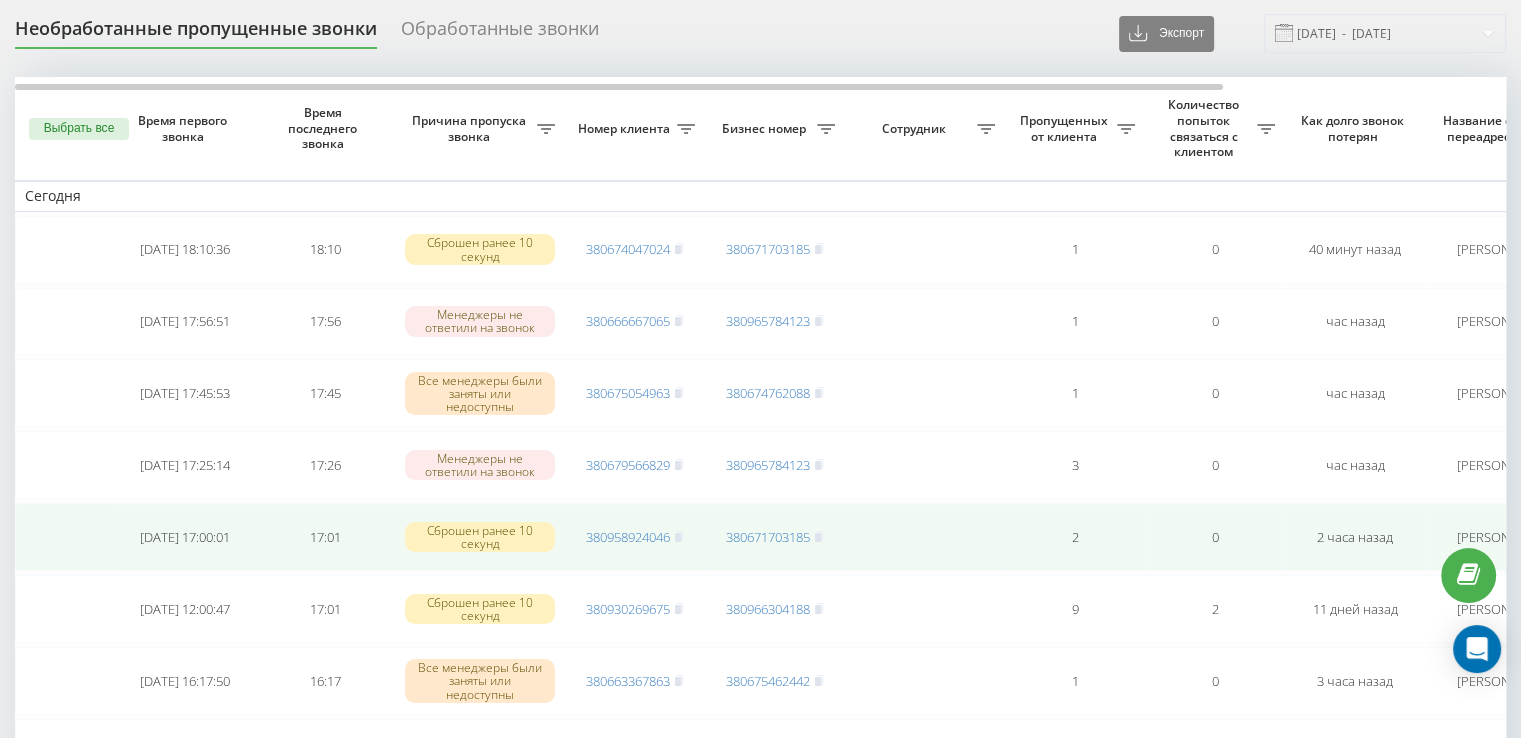 scroll, scrollTop: 0, scrollLeft: 0, axis: both 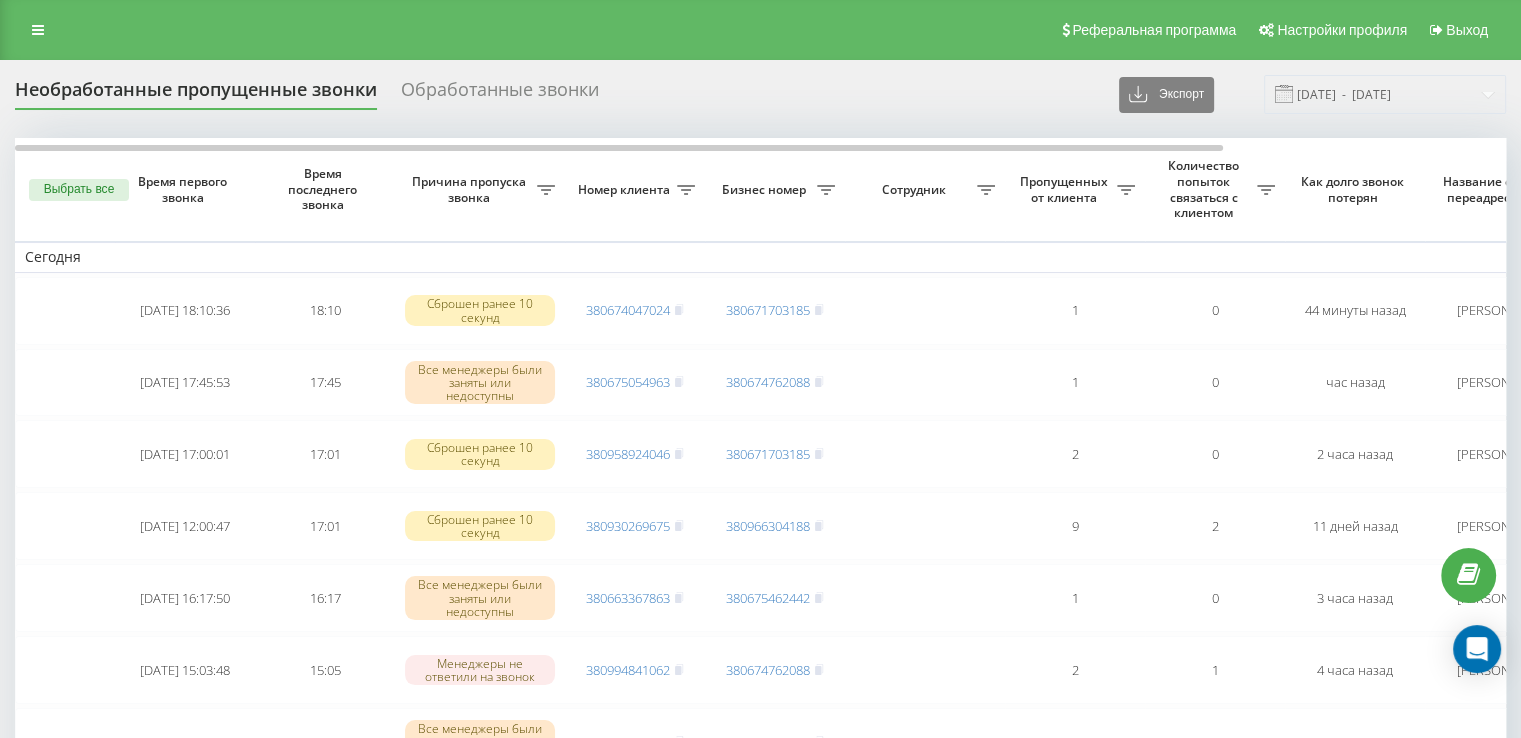drag, startPoint x: 45, startPoint y: 30, endPoint x: 33, endPoint y: 222, distance: 192.37463 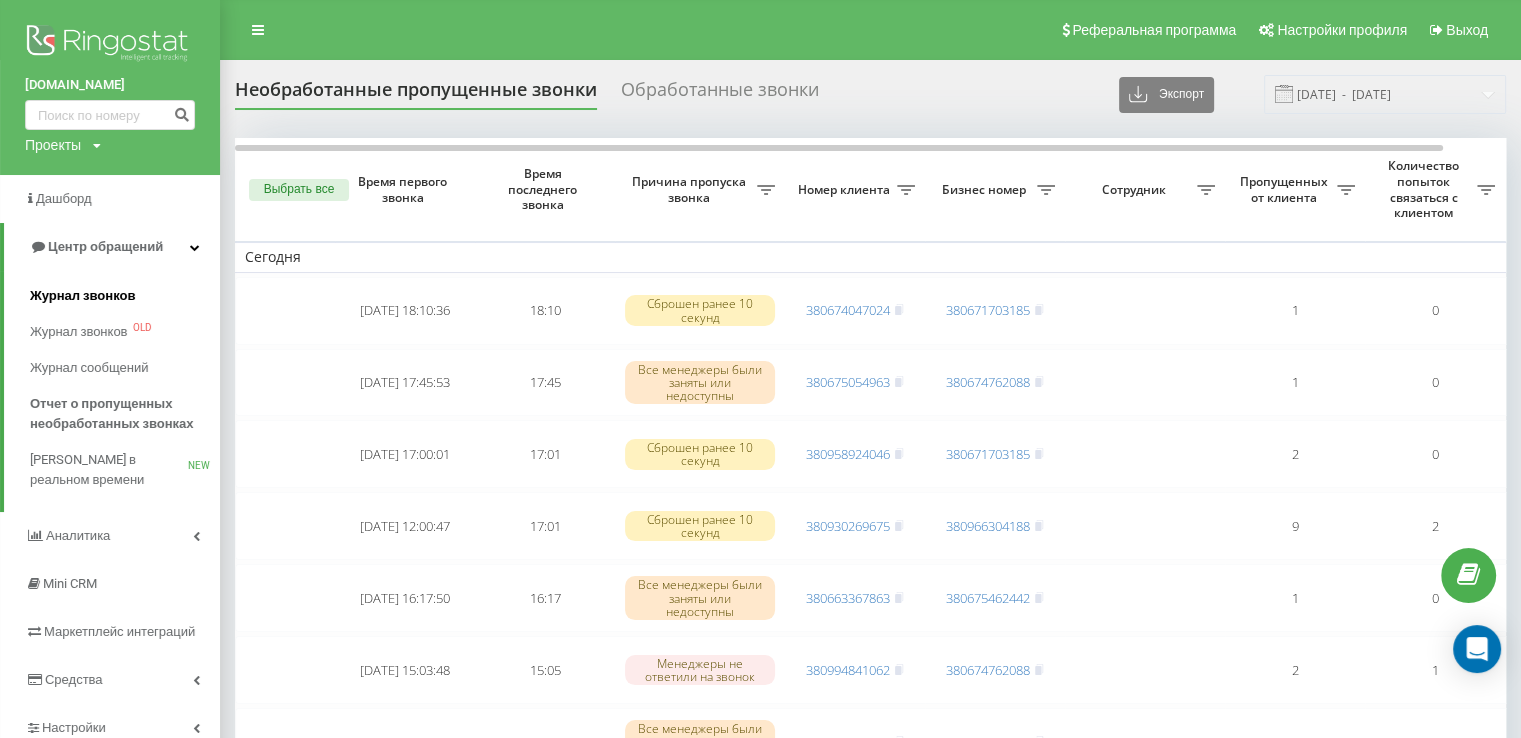 click on "Журнал звонков" at bounding box center (82, 296) 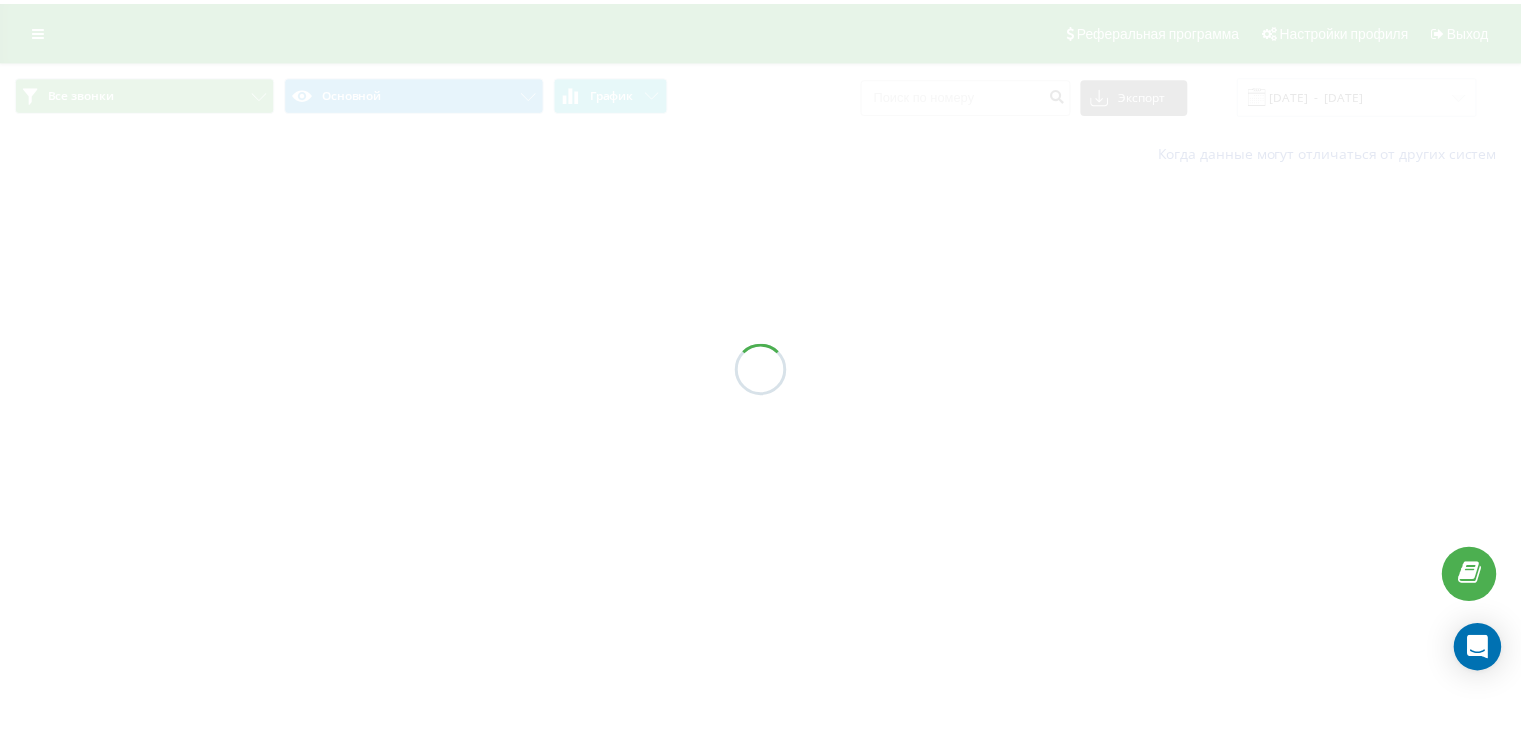 scroll, scrollTop: 0, scrollLeft: 0, axis: both 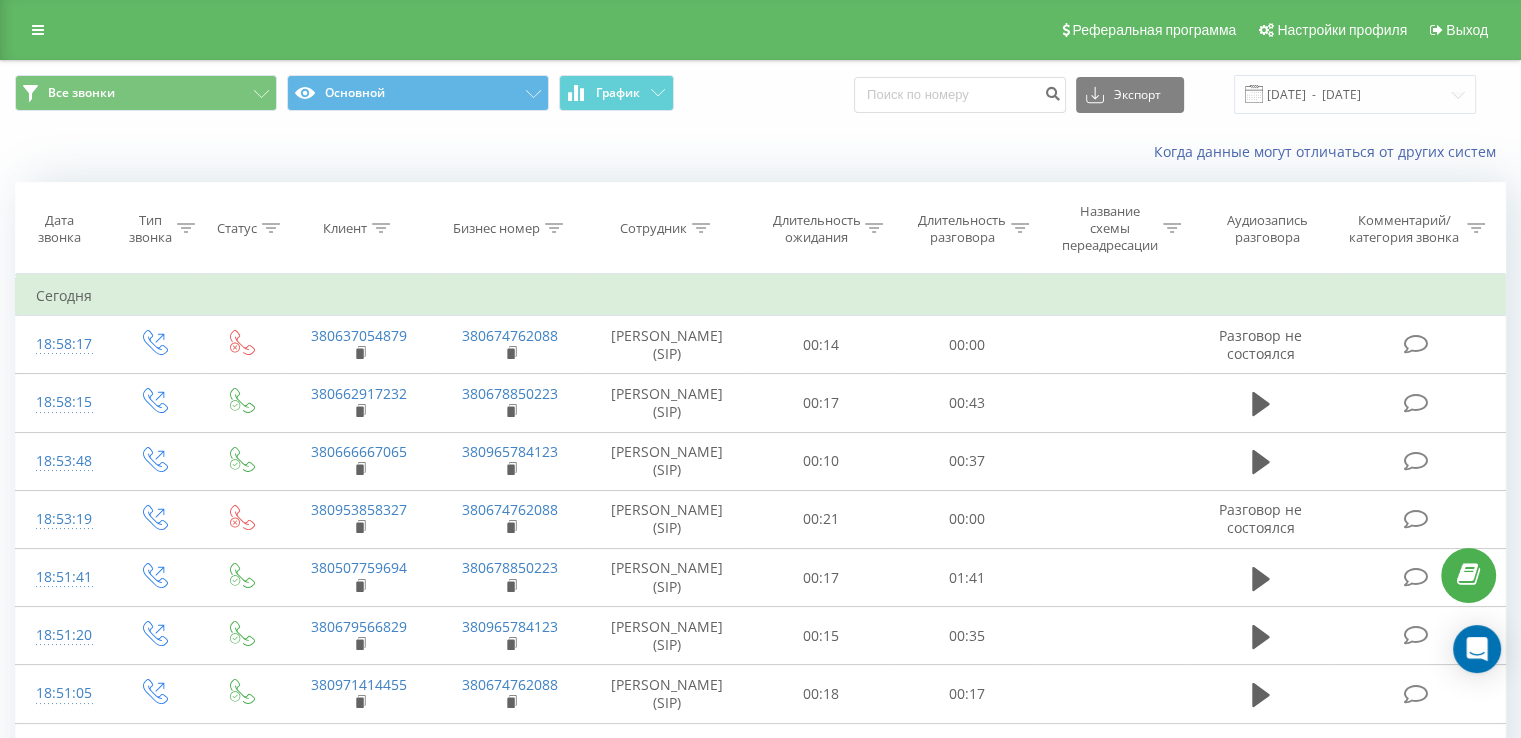 click 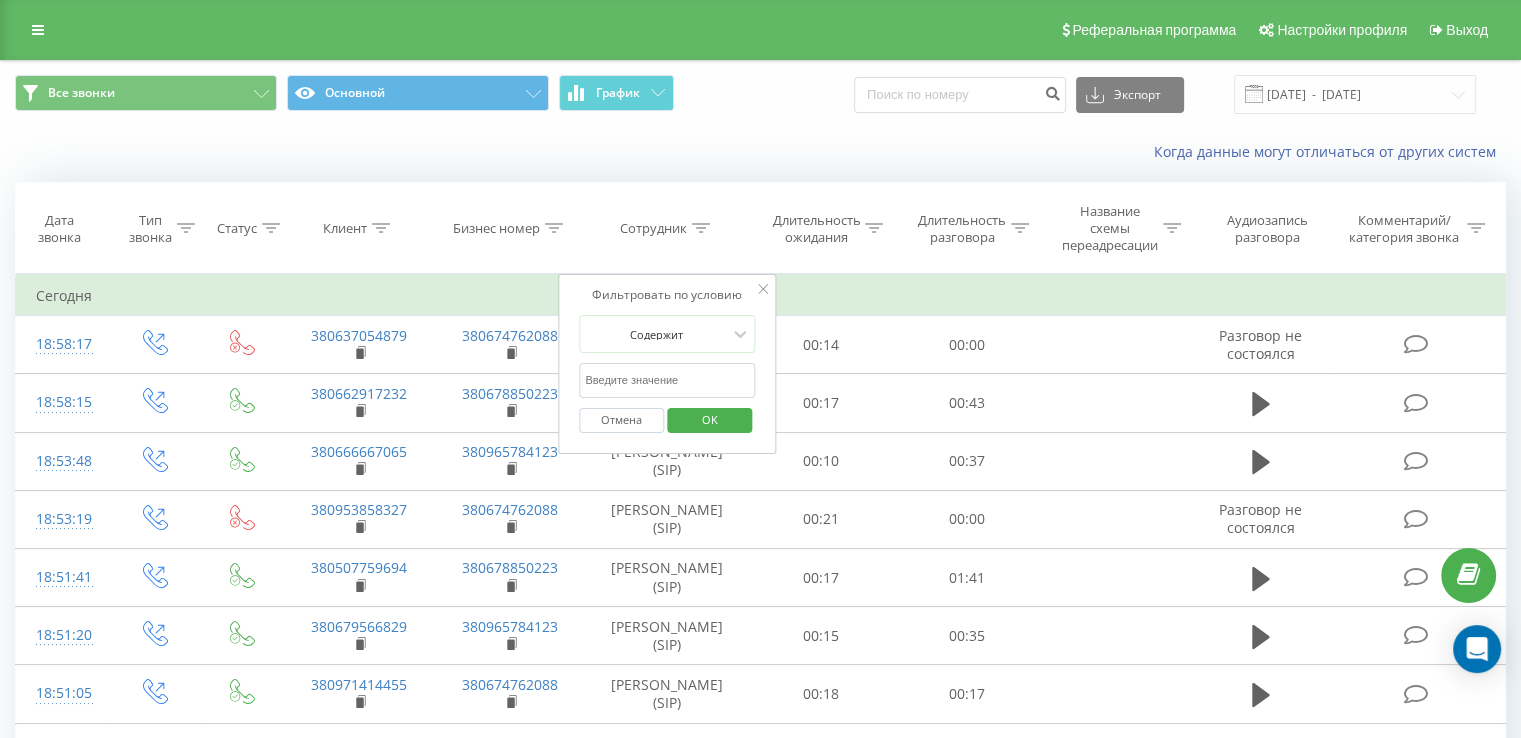 click at bounding box center [667, 380] 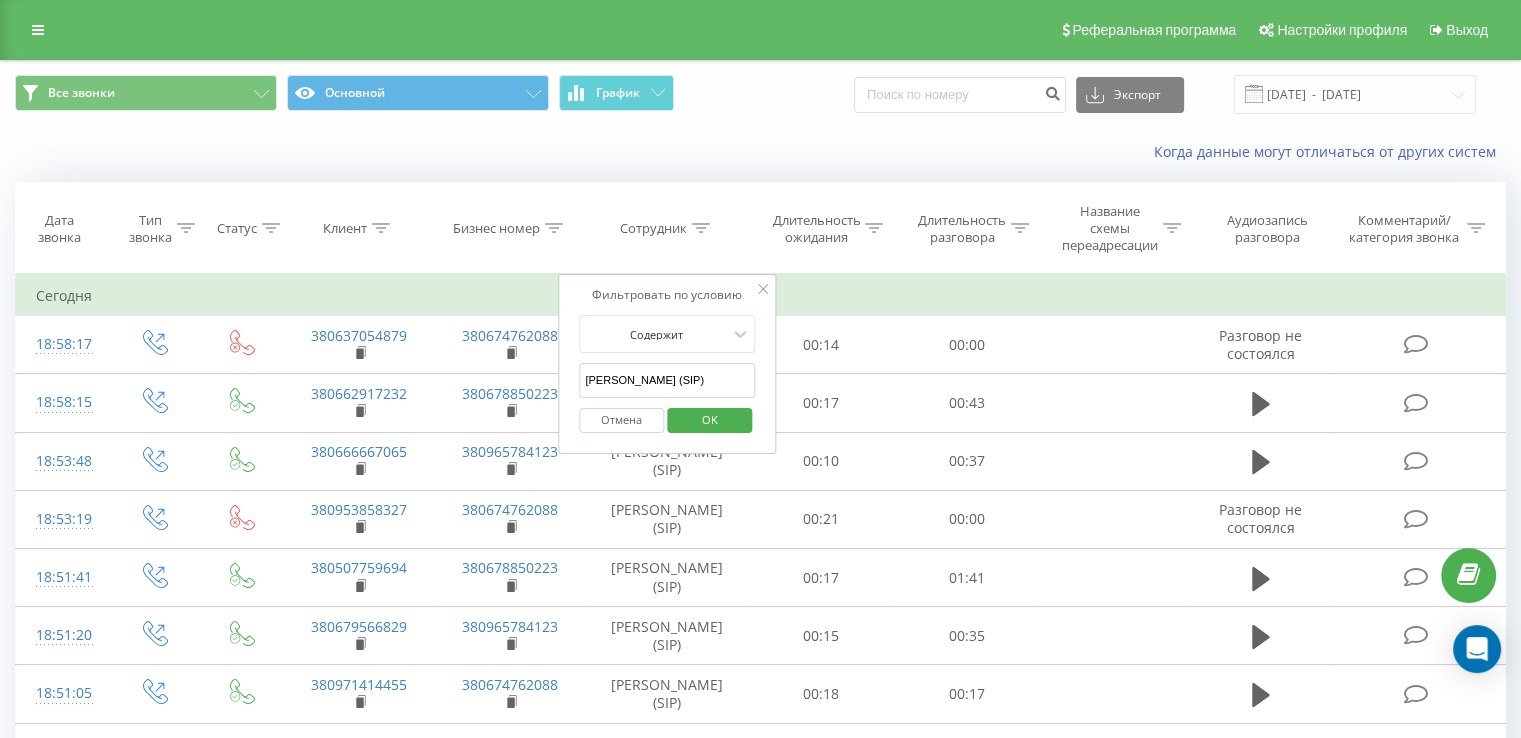 click on "OK" at bounding box center [710, 419] 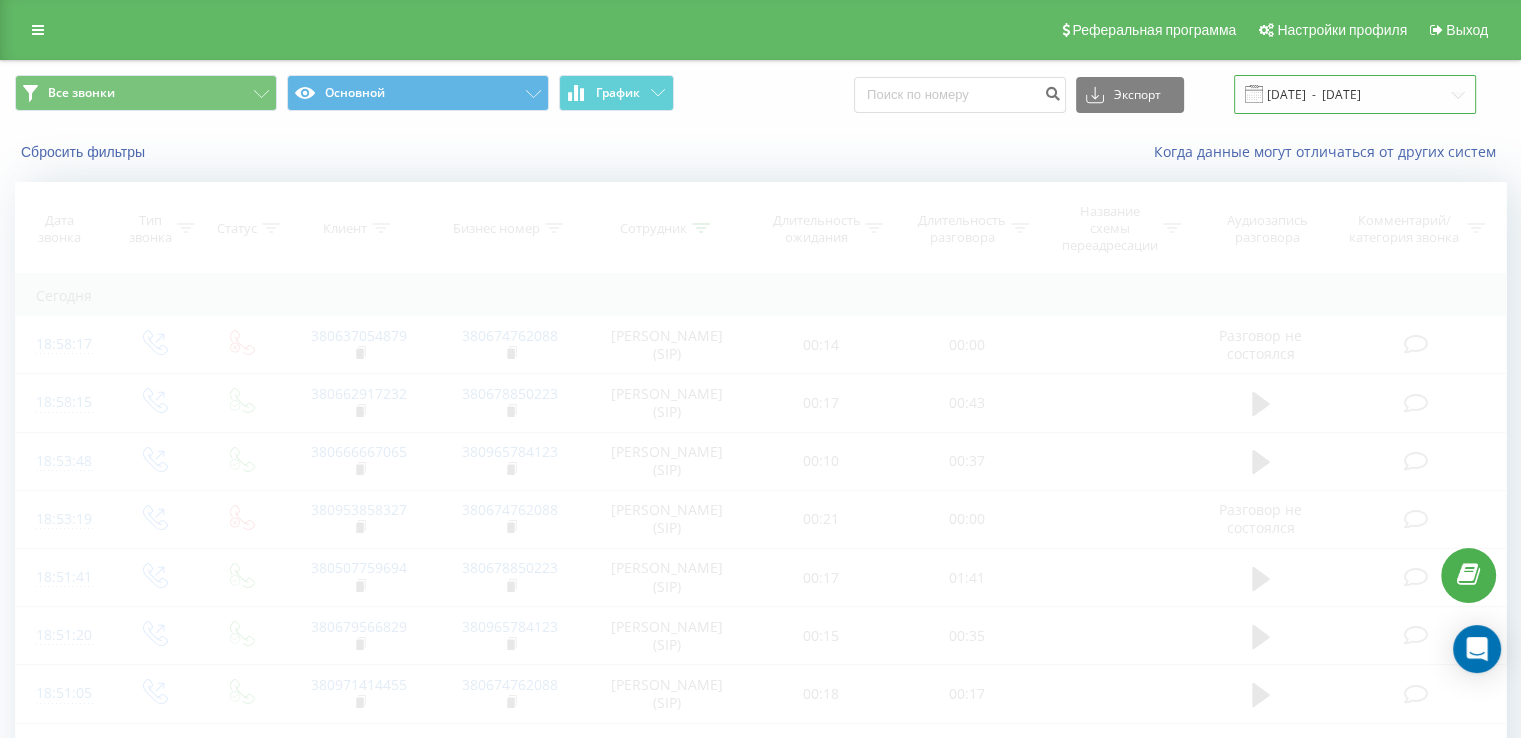 click on "[DATE]  -  [DATE]" at bounding box center [1355, 94] 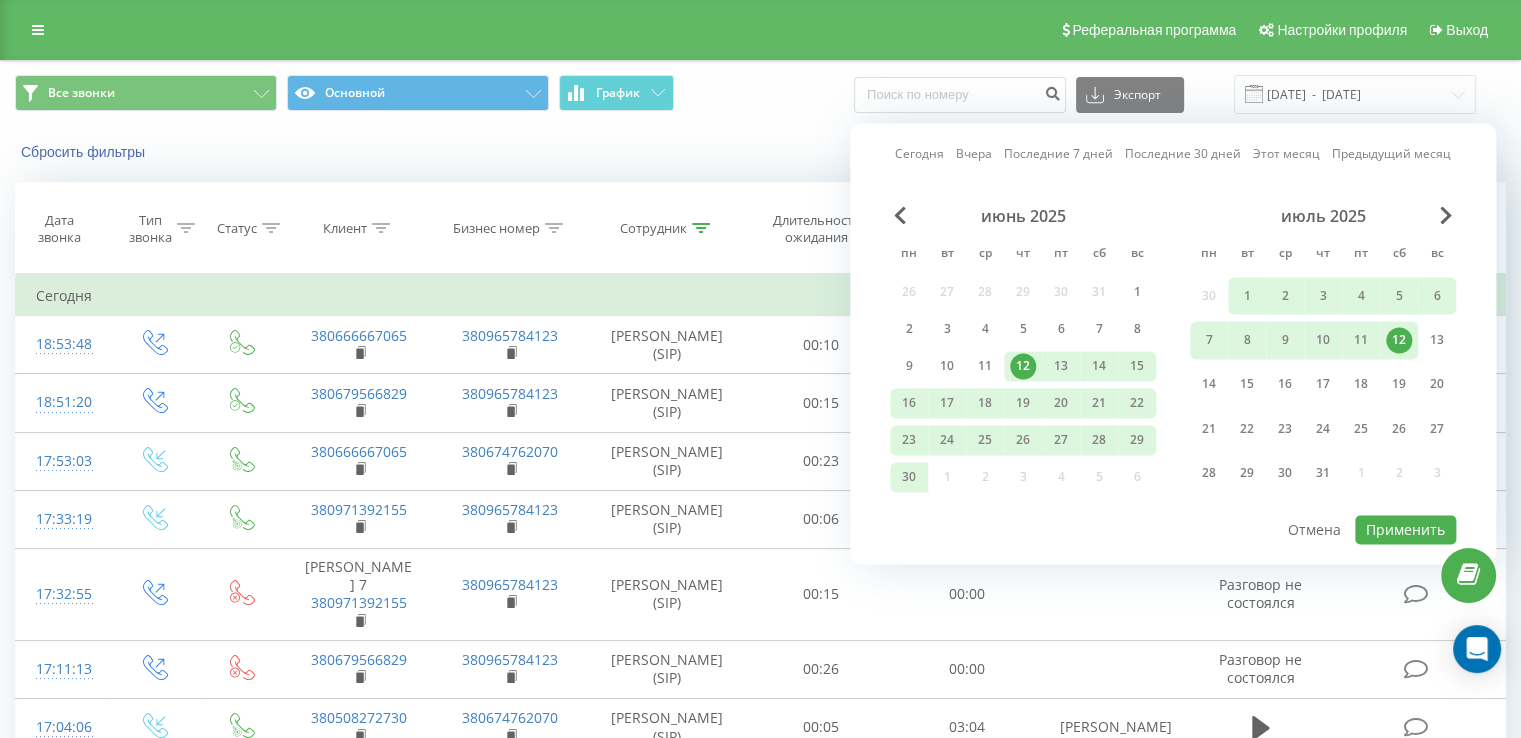 click on "12" at bounding box center (1399, 340) 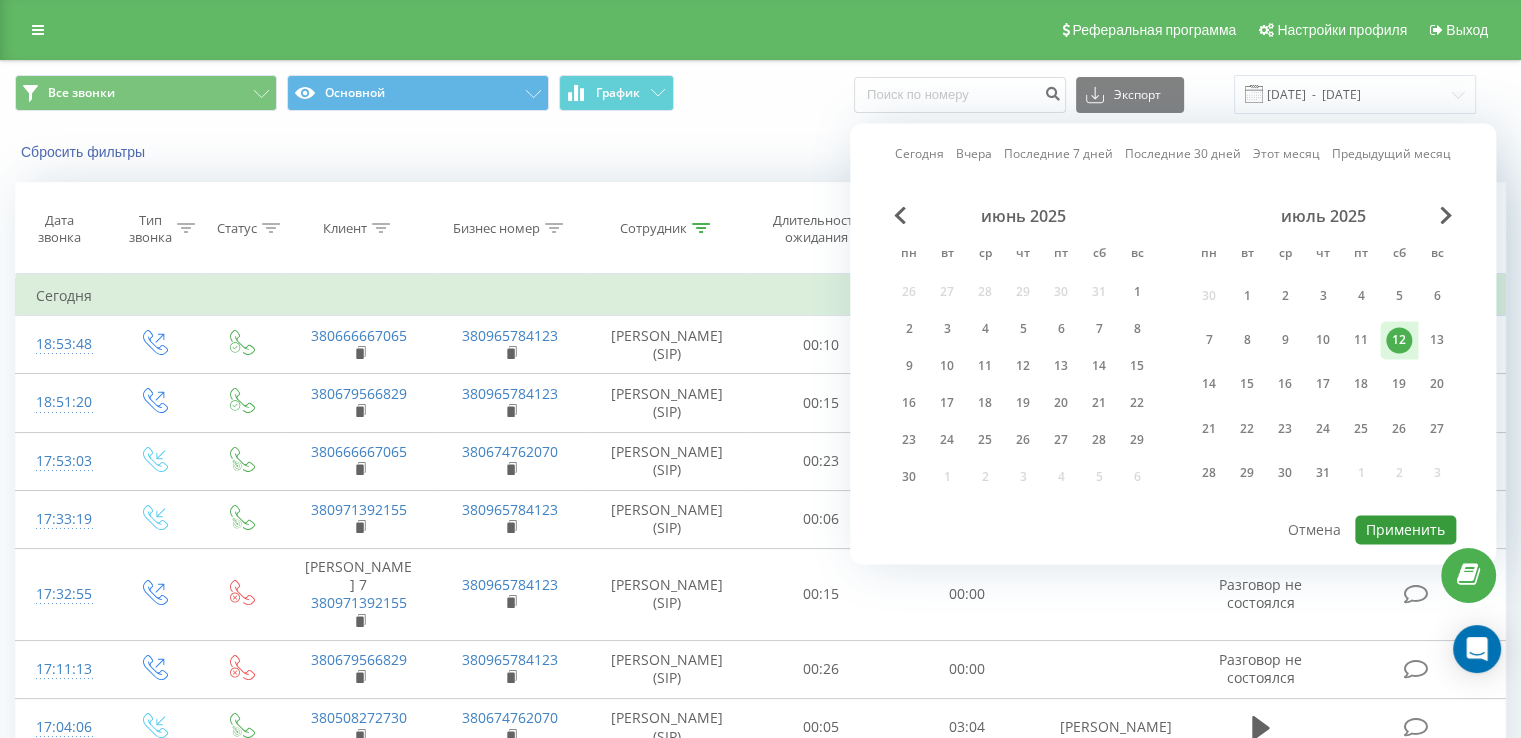 click on "Применить" at bounding box center (1405, 529) 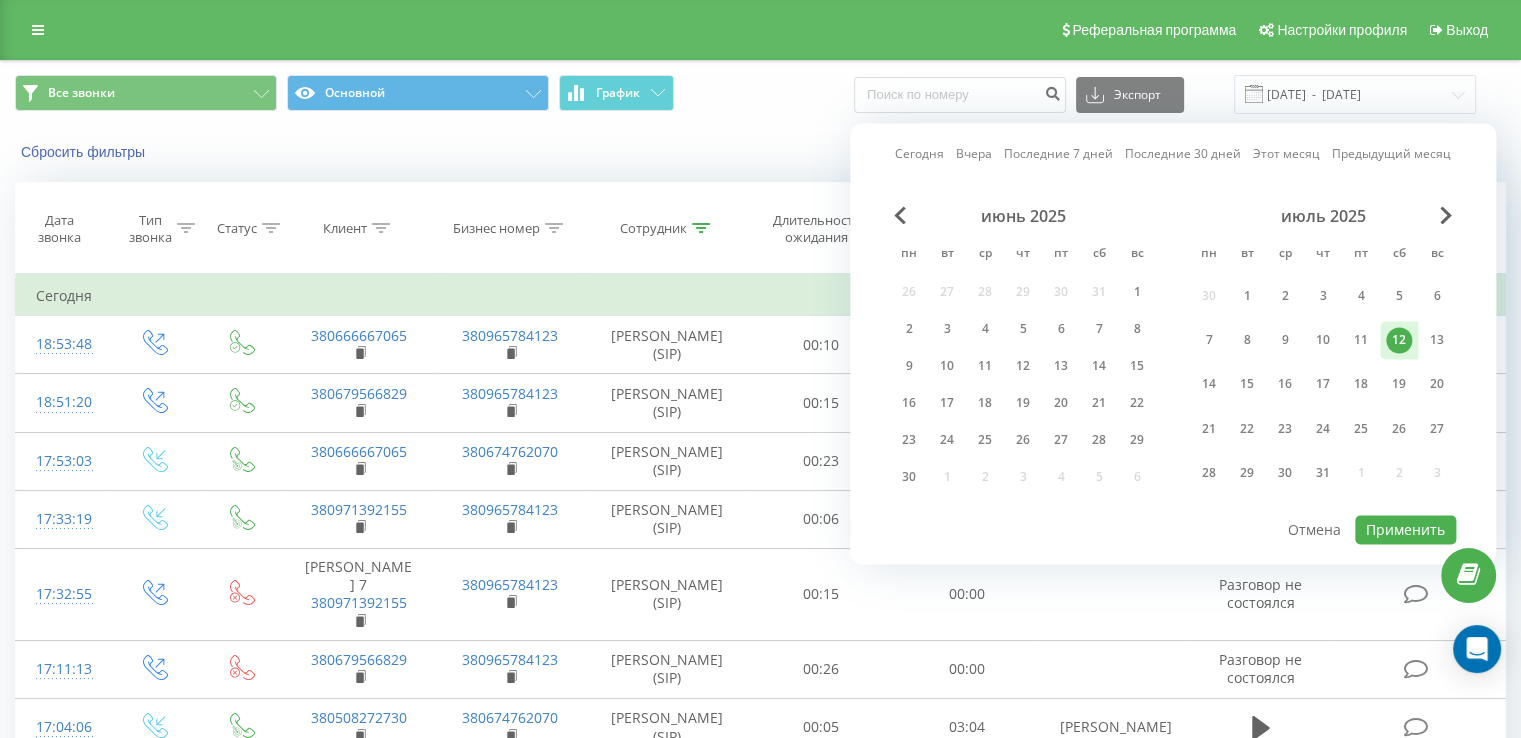 type on "[DATE]  -  [DATE]" 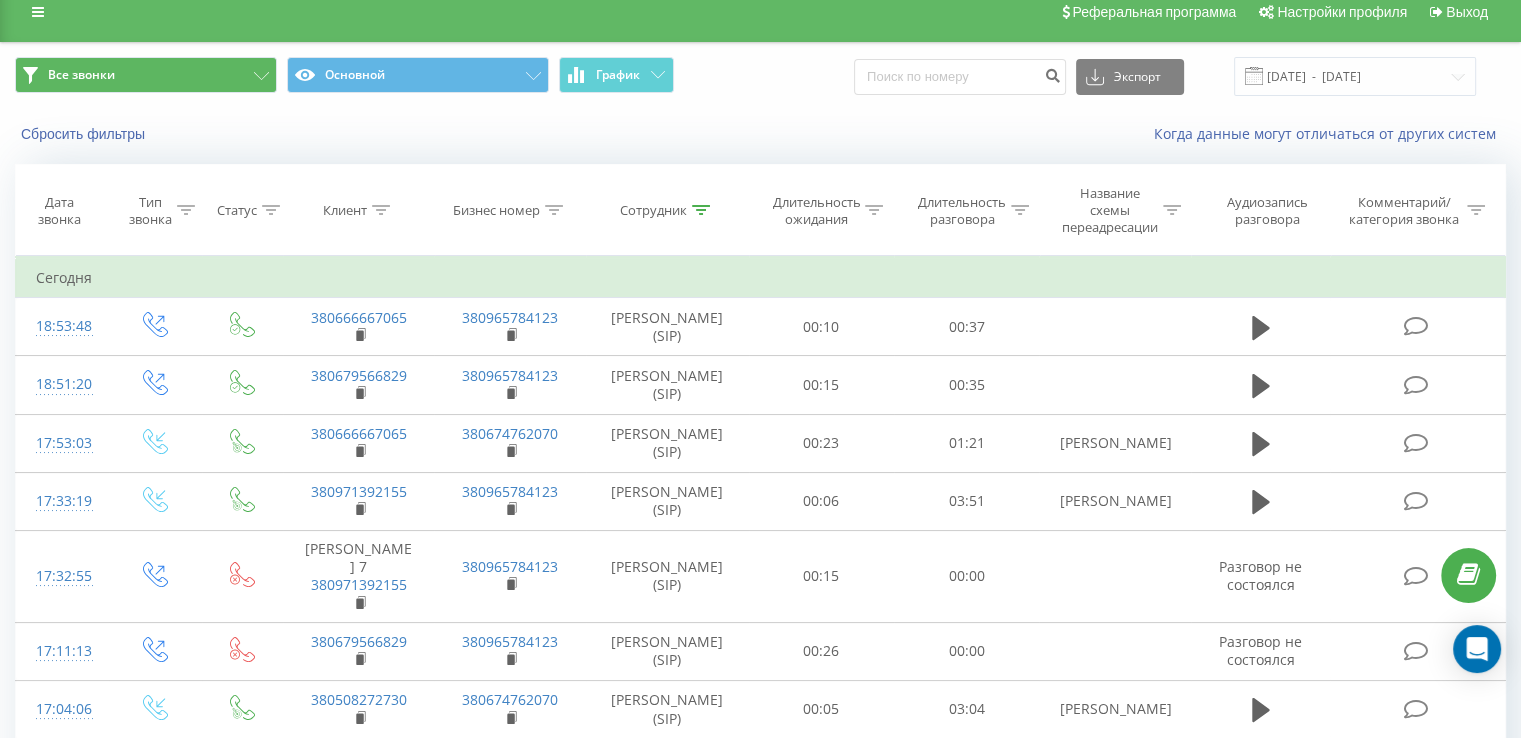 scroll, scrollTop: 0, scrollLeft: 0, axis: both 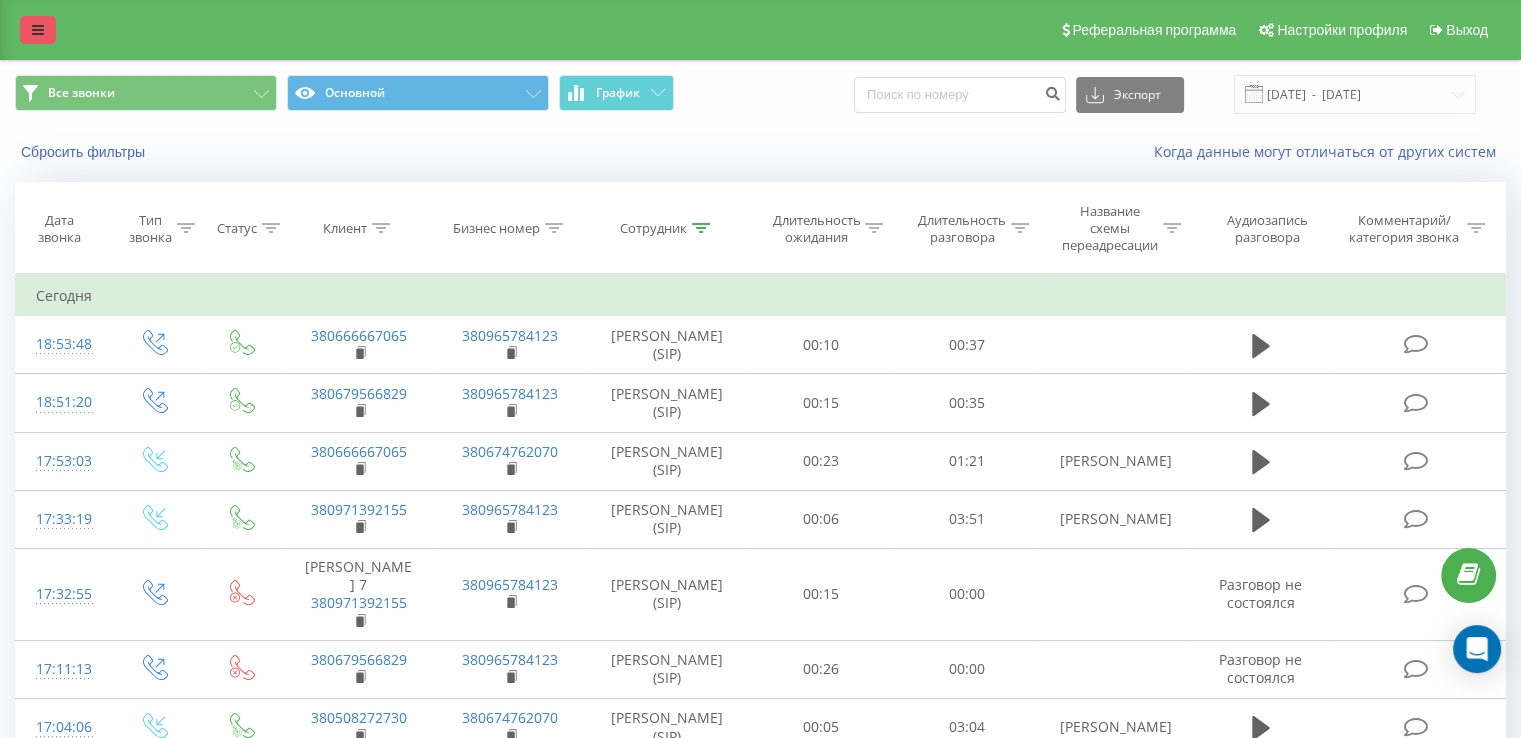 click at bounding box center [38, 30] 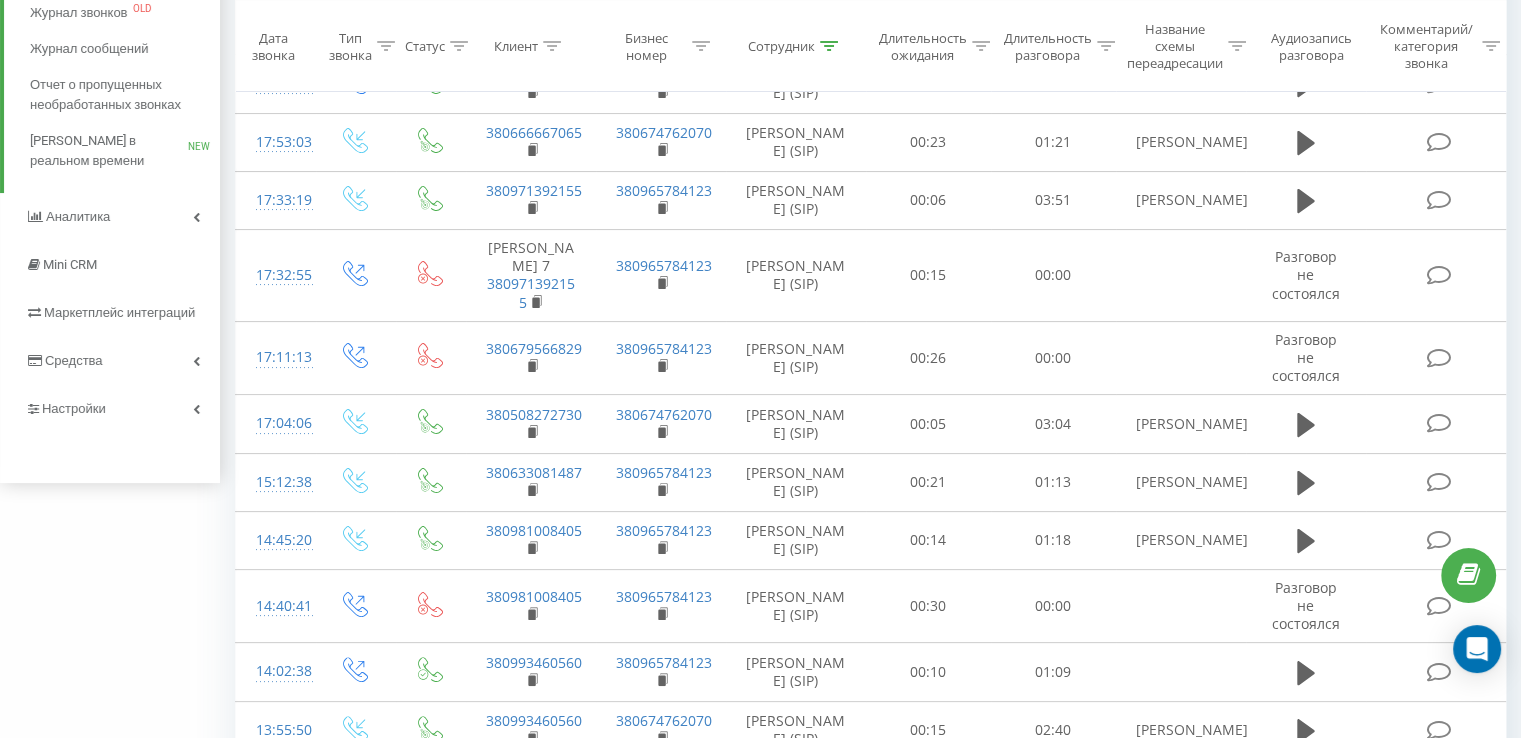 scroll, scrollTop: 400, scrollLeft: 0, axis: vertical 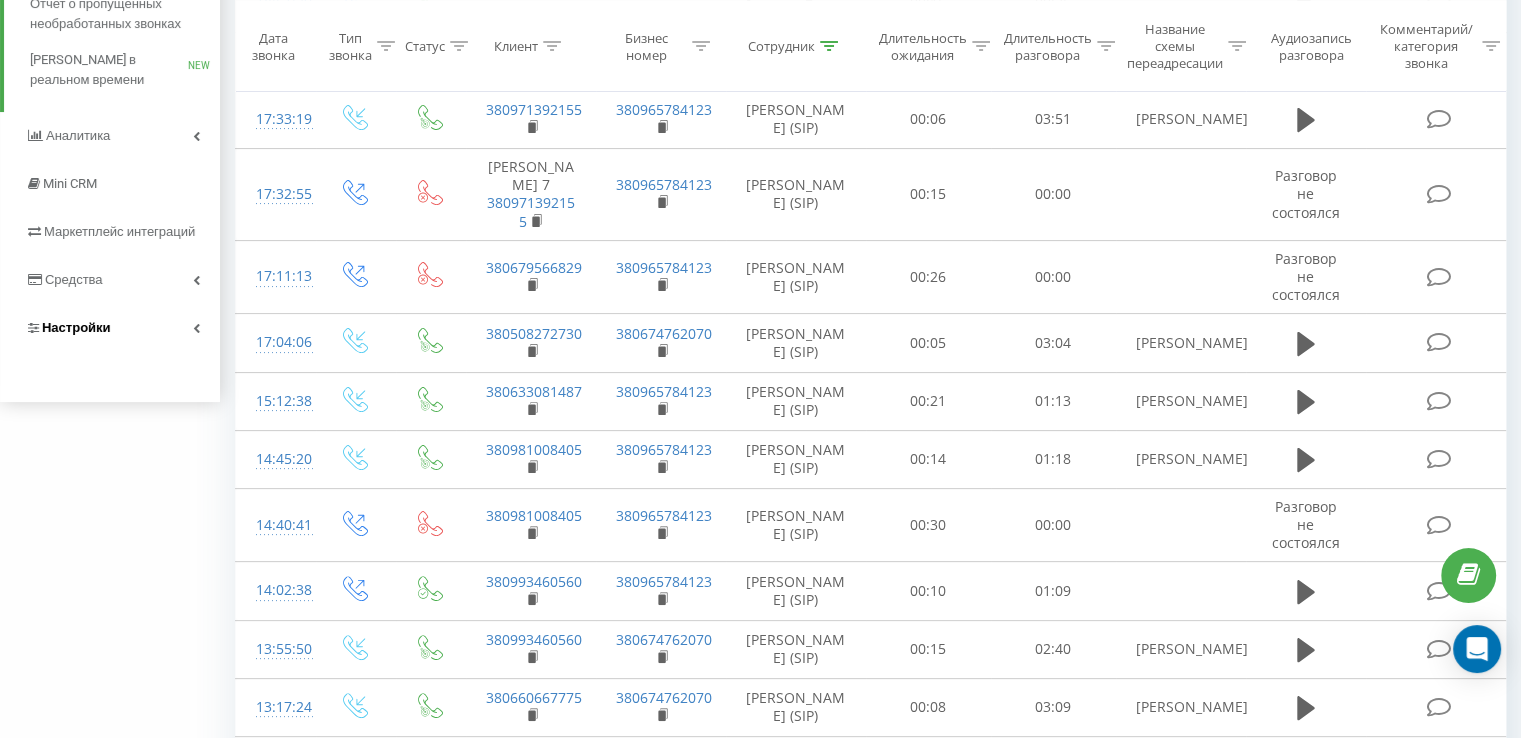 click on "Настройки" at bounding box center (110, 328) 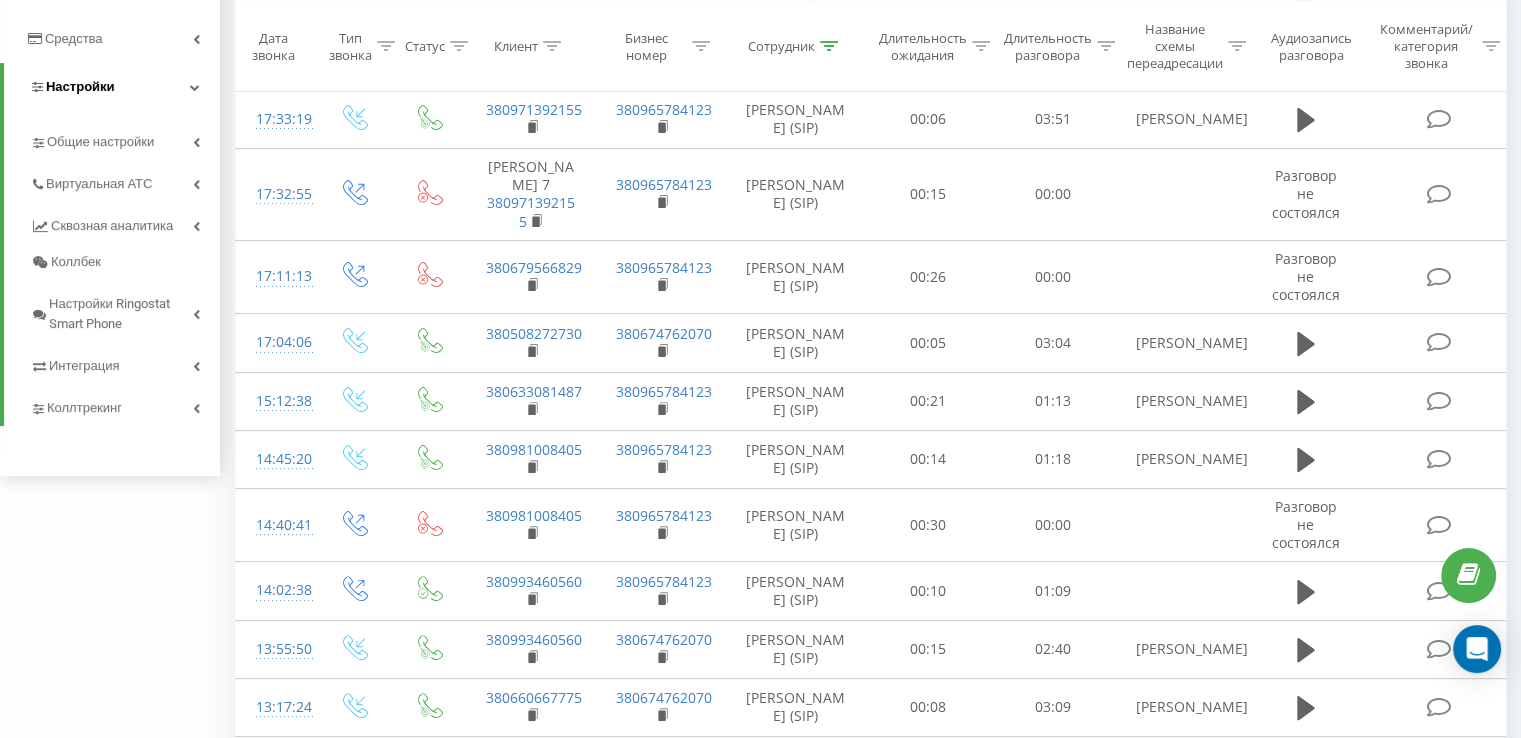scroll, scrollTop: 159, scrollLeft: 0, axis: vertical 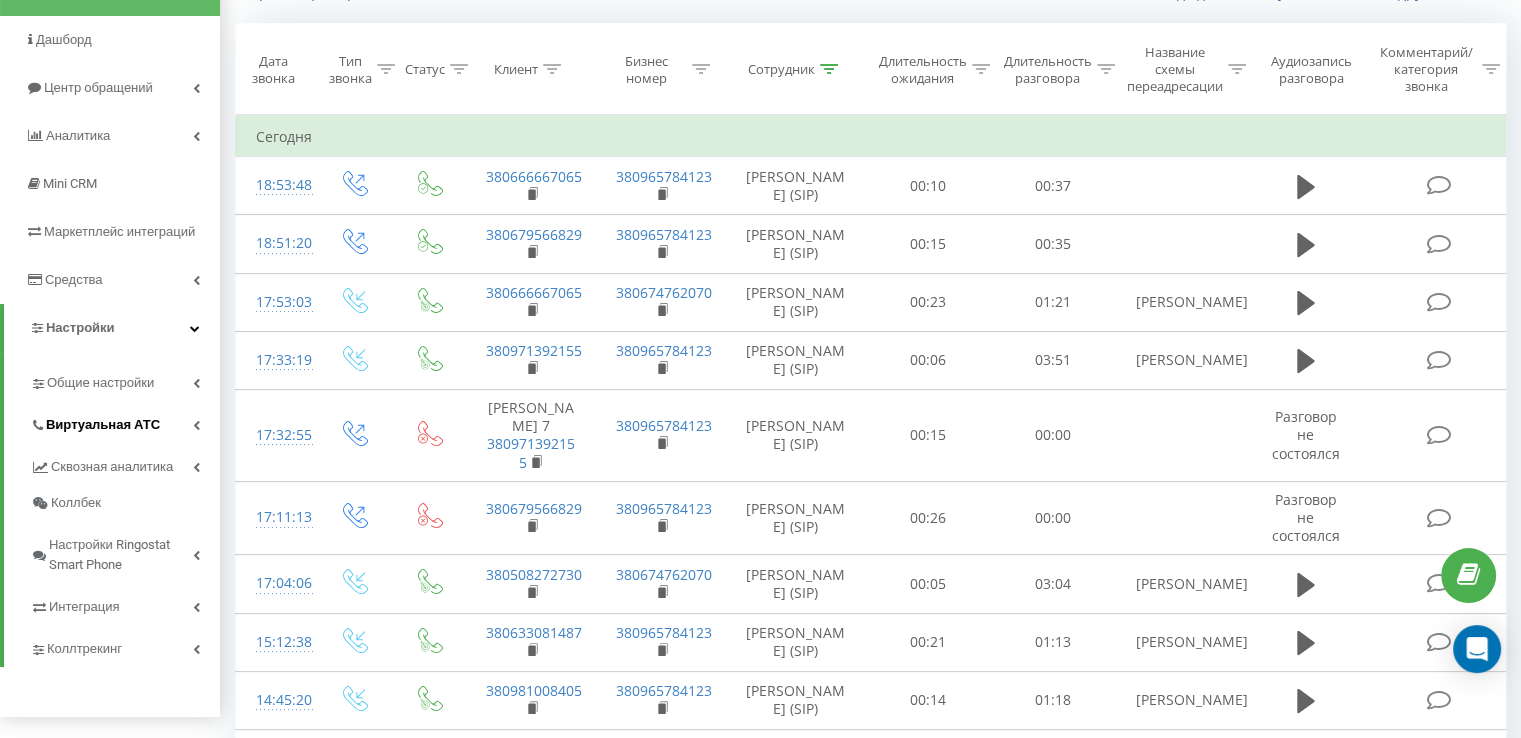 click on "Виртуальная АТС" at bounding box center [125, 422] 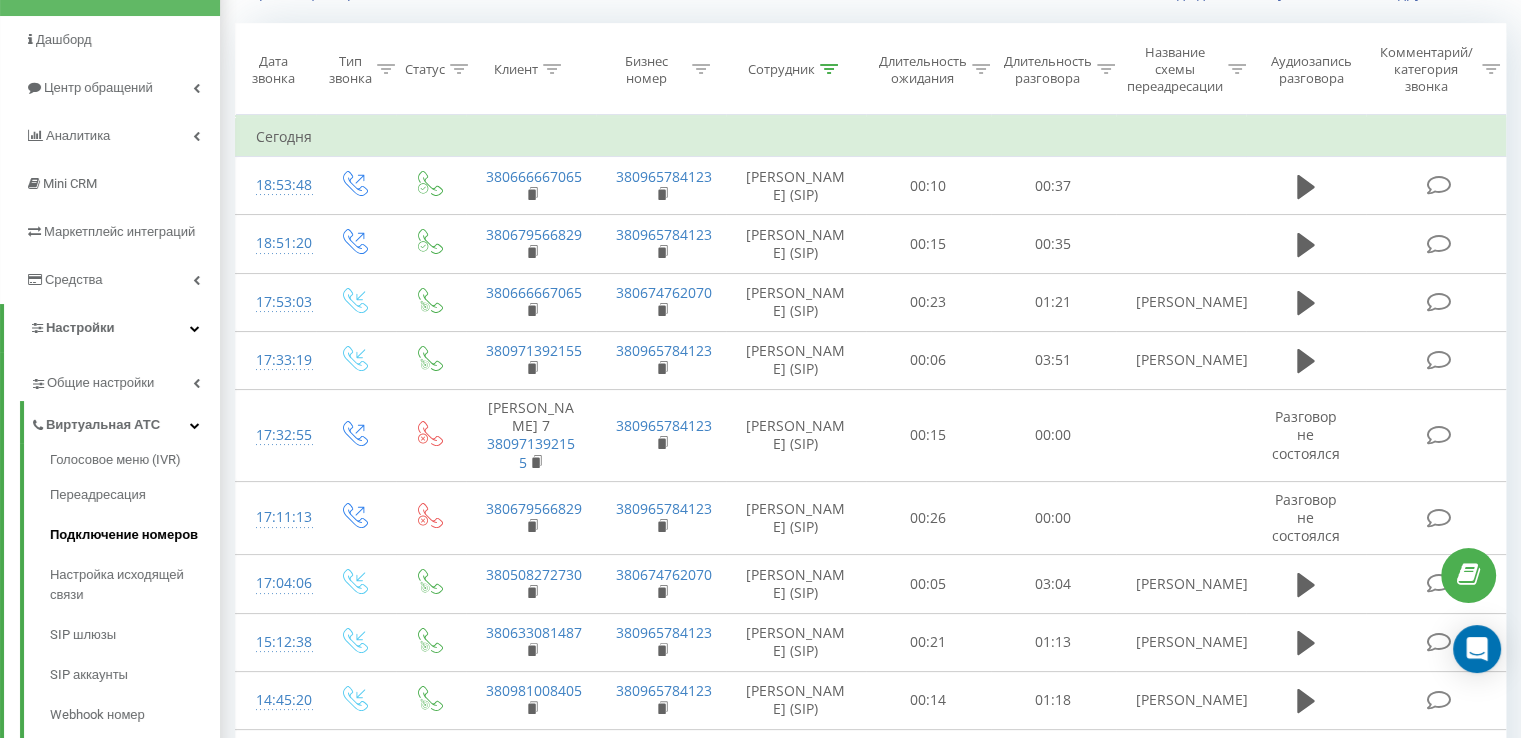 click on "Подключение номеров" at bounding box center [135, 535] 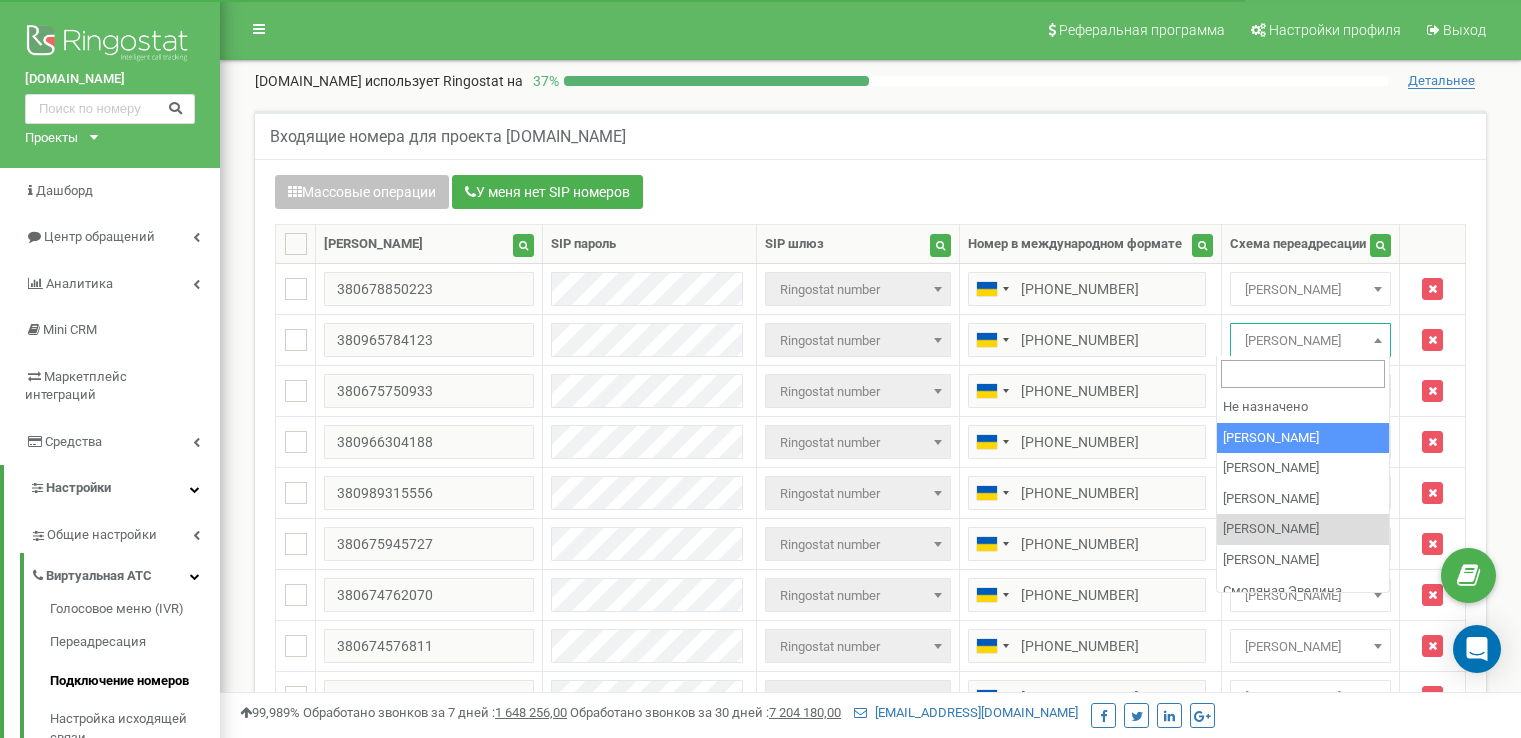 scroll, scrollTop: 0, scrollLeft: 0, axis: both 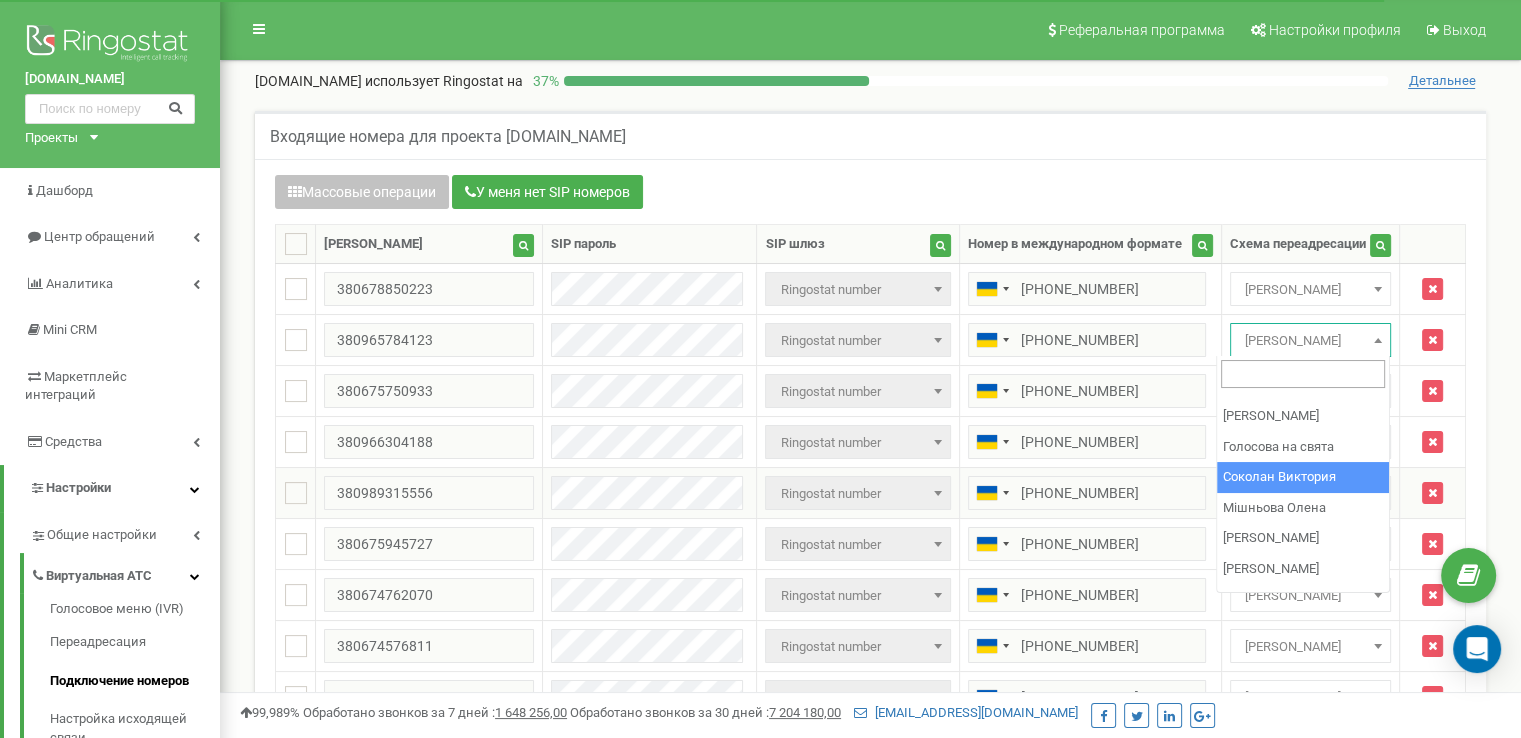 select on "102067" 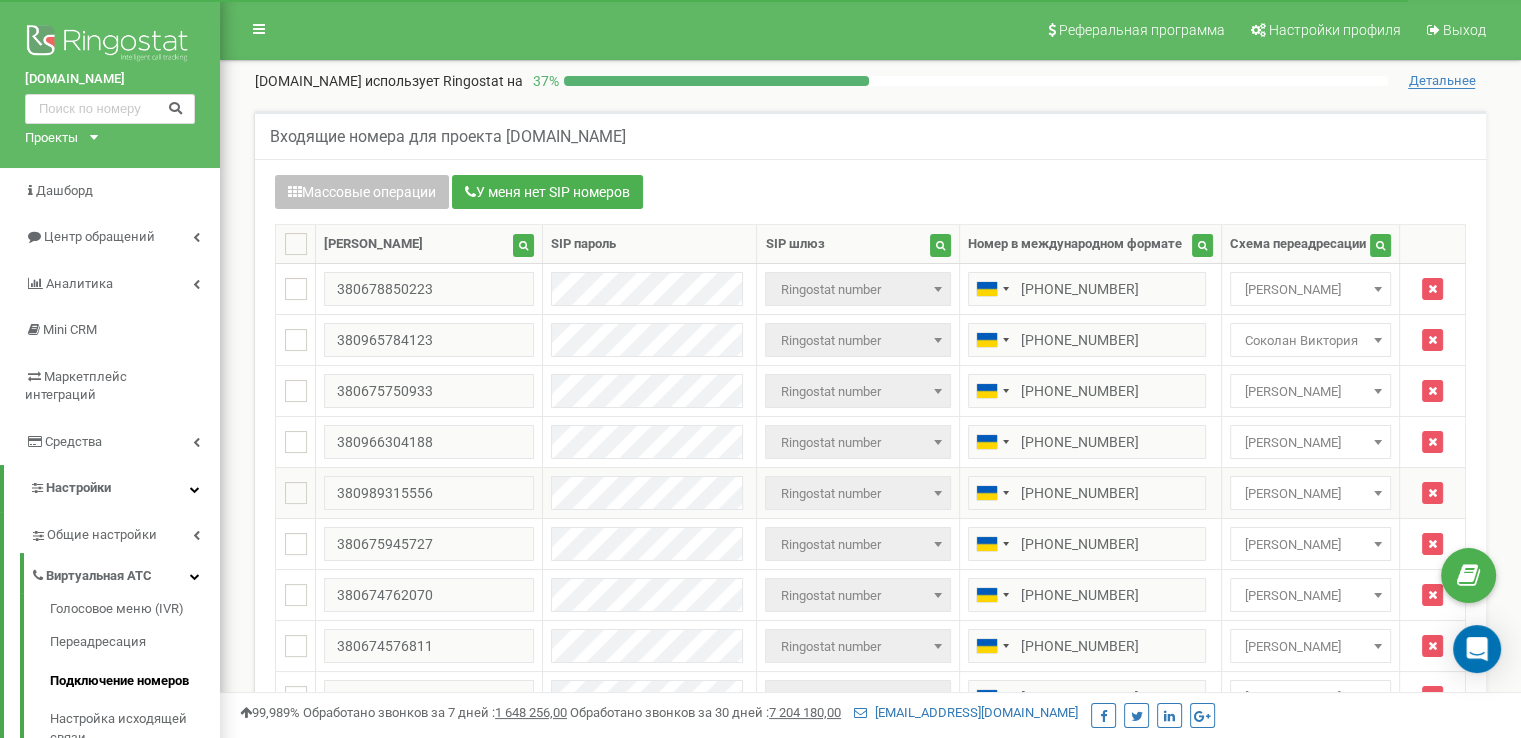 scroll, scrollTop: 400, scrollLeft: 0, axis: vertical 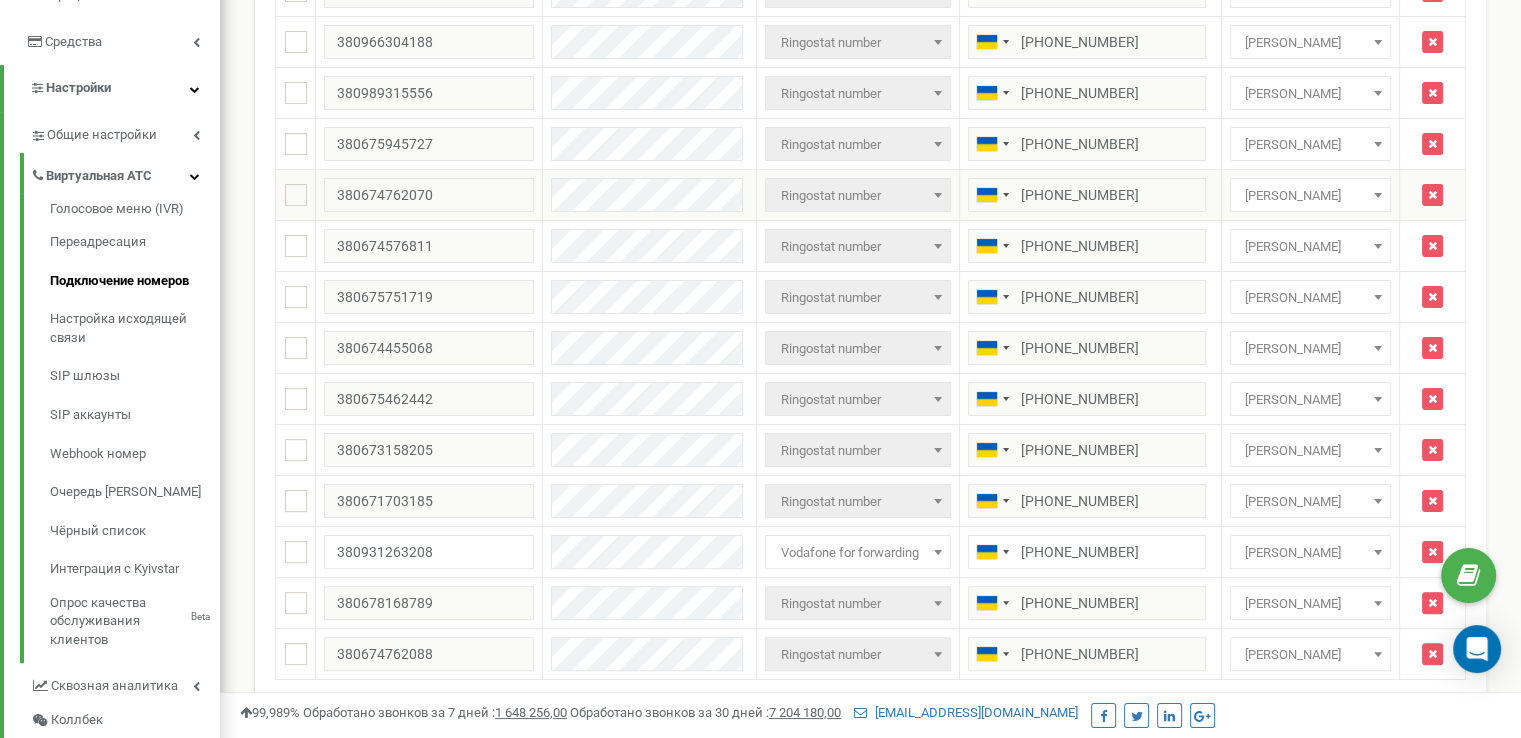 click on "[PERSON_NAME]" at bounding box center [1311, 196] 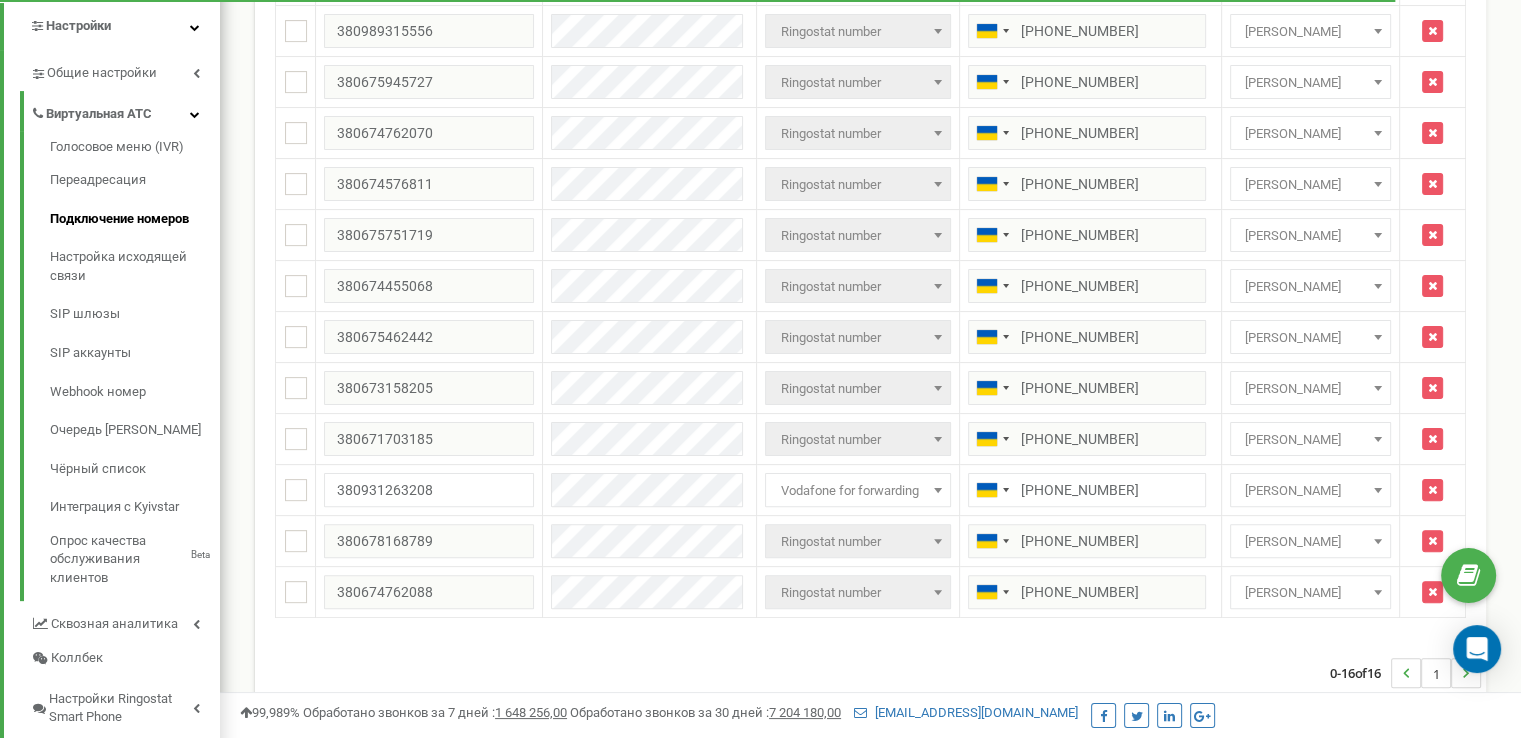 scroll, scrollTop: 462, scrollLeft: 0, axis: vertical 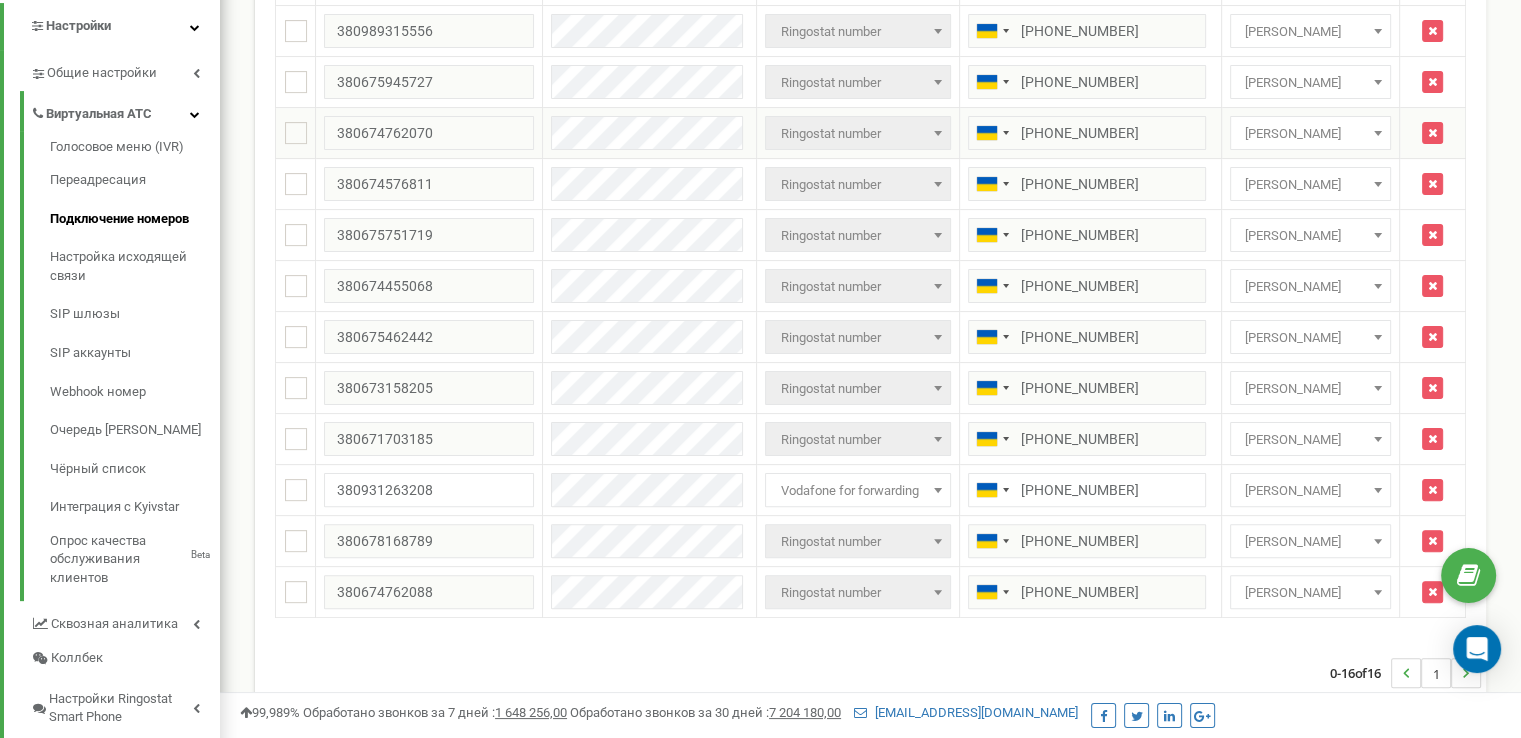 click on "[PERSON_NAME]" at bounding box center (1311, 134) 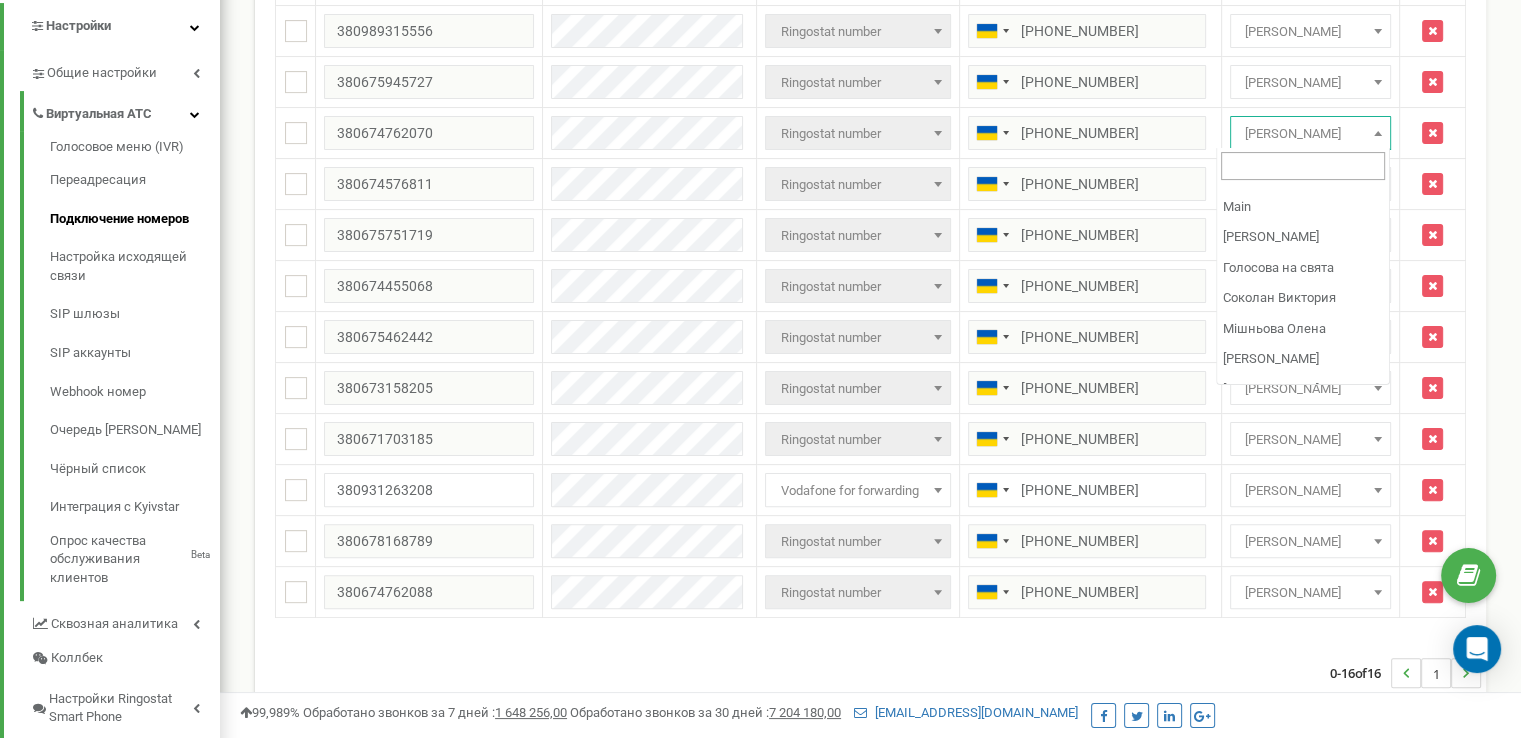scroll, scrollTop: 266, scrollLeft: 0, axis: vertical 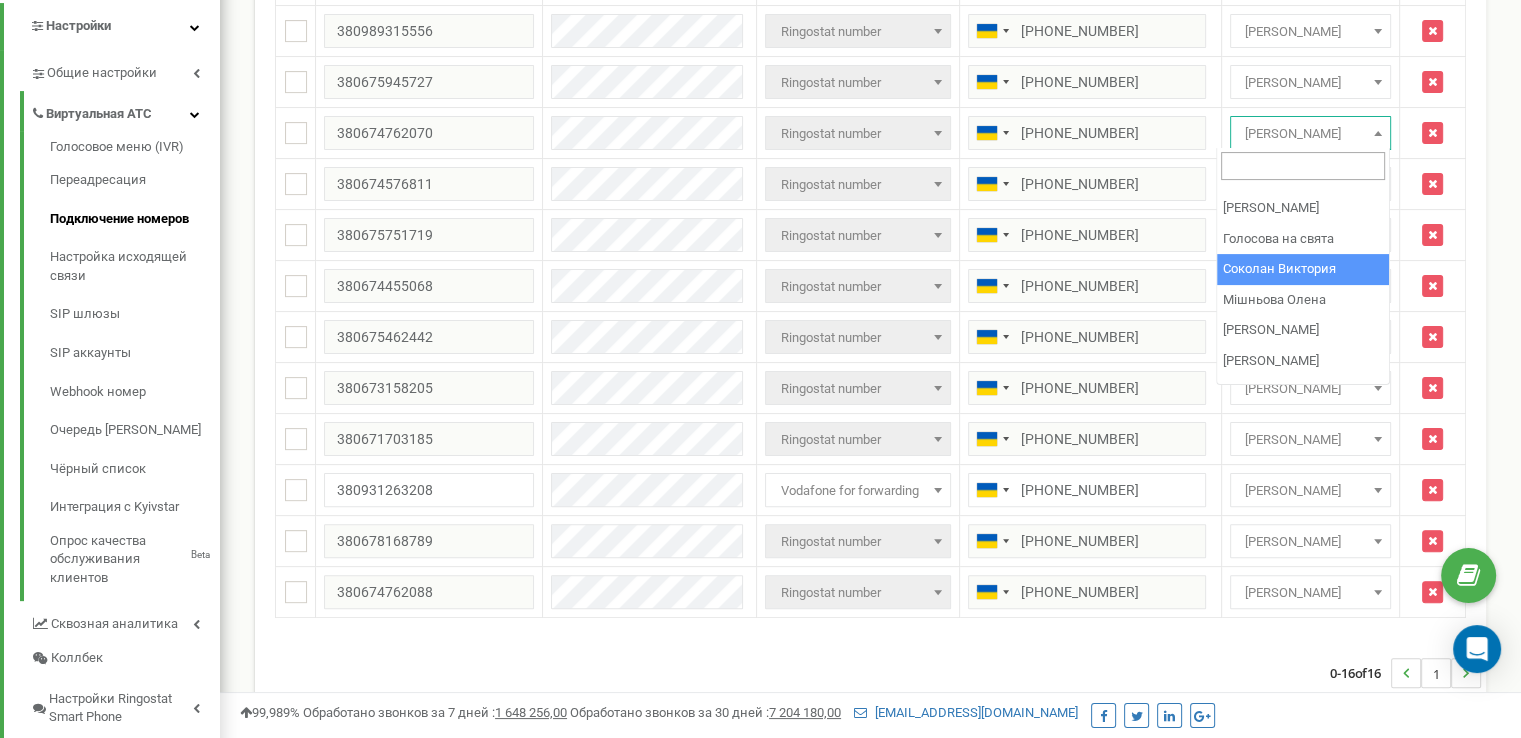 select on "102067" 